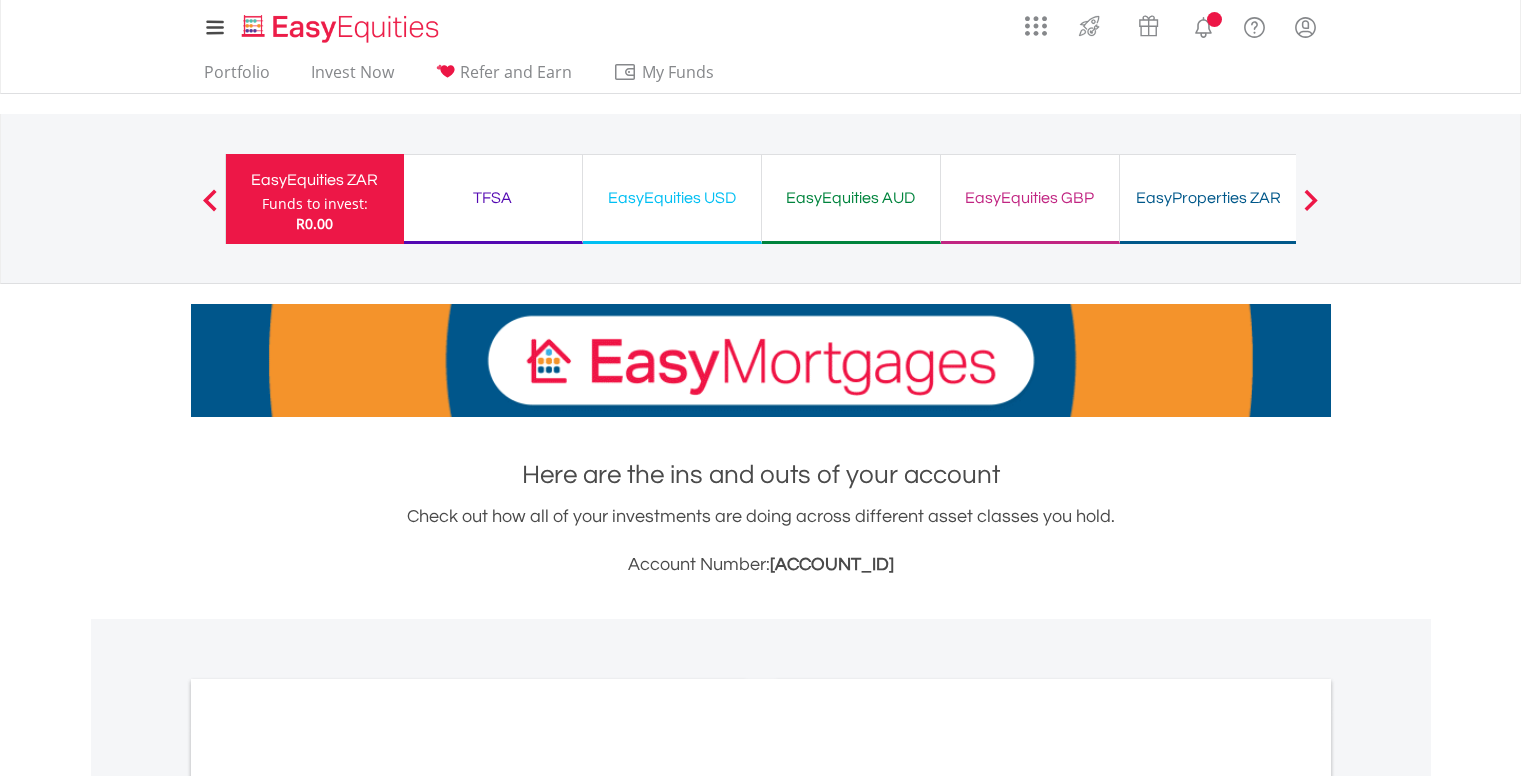 scroll, scrollTop: 0, scrollLeft: 0, axis: both 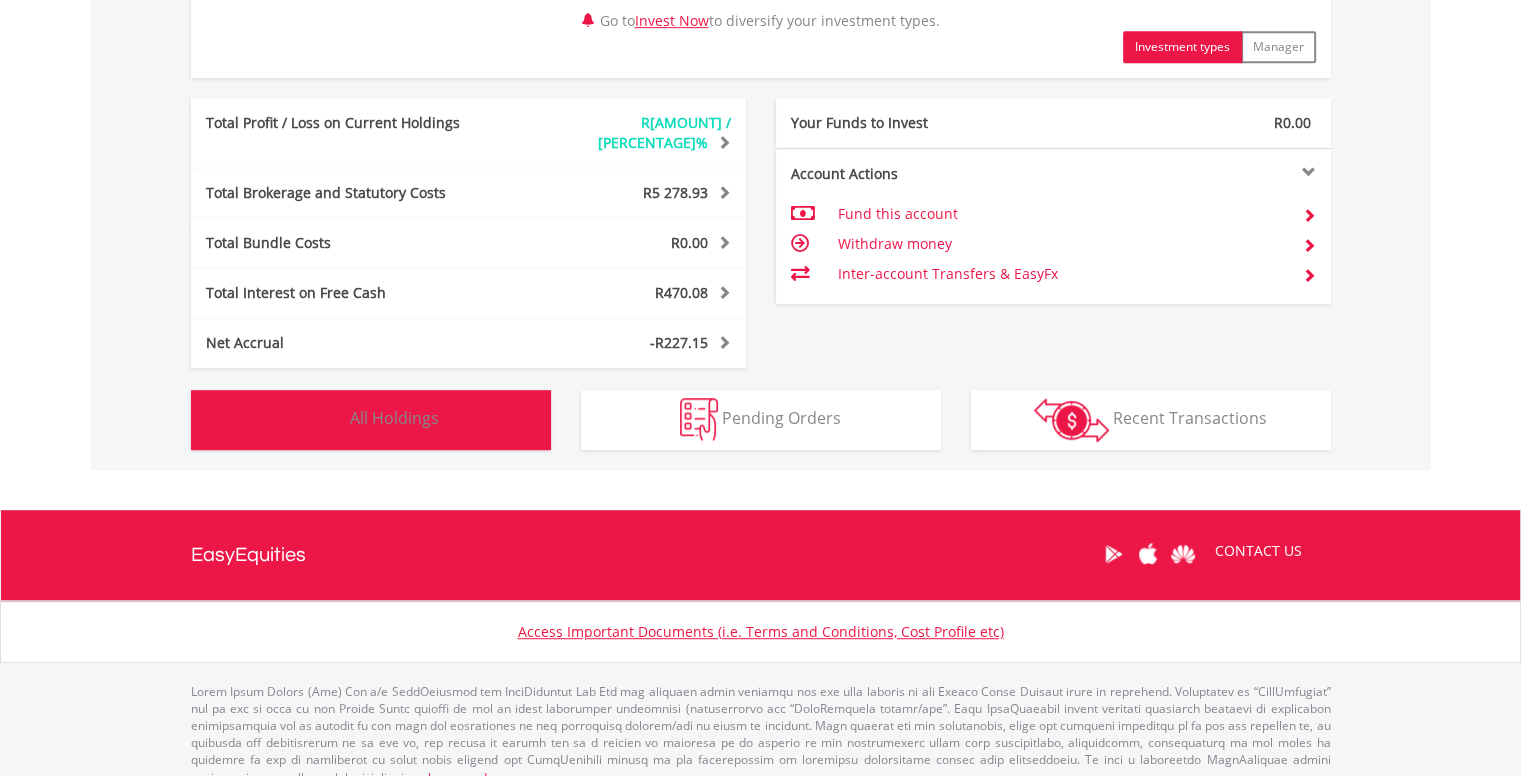 click on "Holdings
All Holdings" at bounding box center [371, 420] 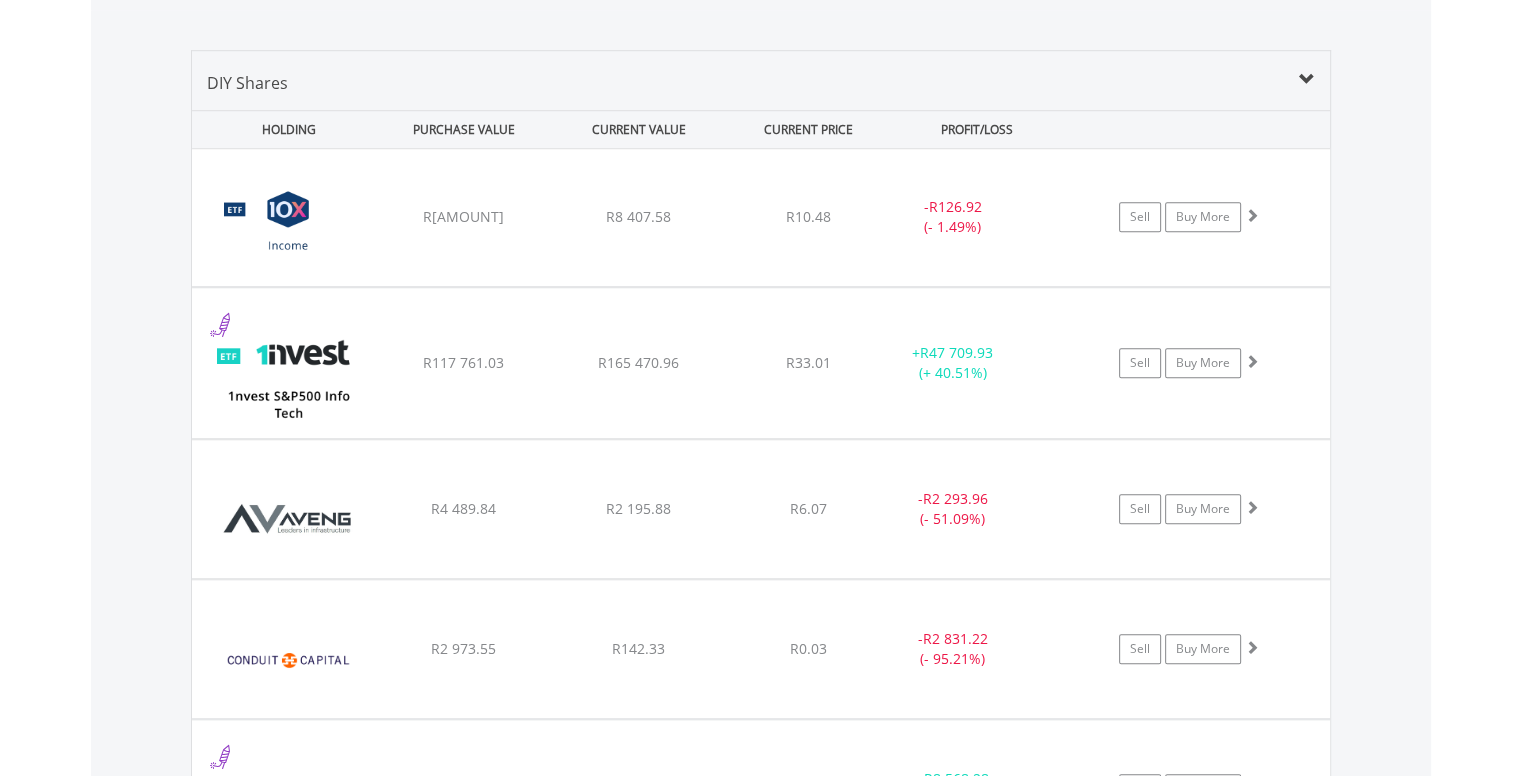 scroll, scrollTop: 1537, scrollLeft: 0, axis: vertical 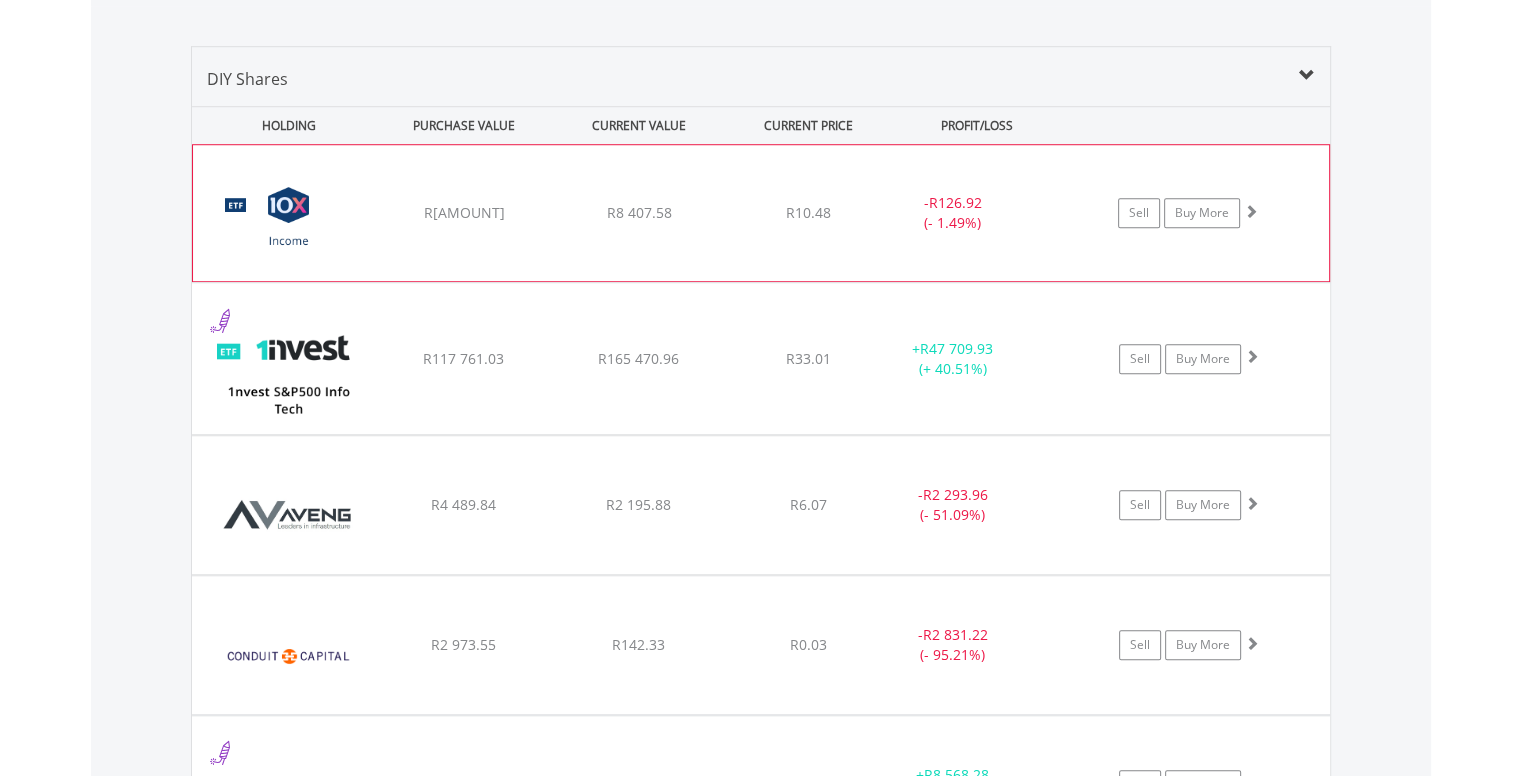 click on "﻿
10X Income Actively Managed Exchange Traded Fund
R[AMOUNT]
R[AMOUNT]
R[AMOUNT]
-  R[AMOUNT] (- [PERCENTAGE]%)
Sell
Buy More" at bounding box center (761, 213) 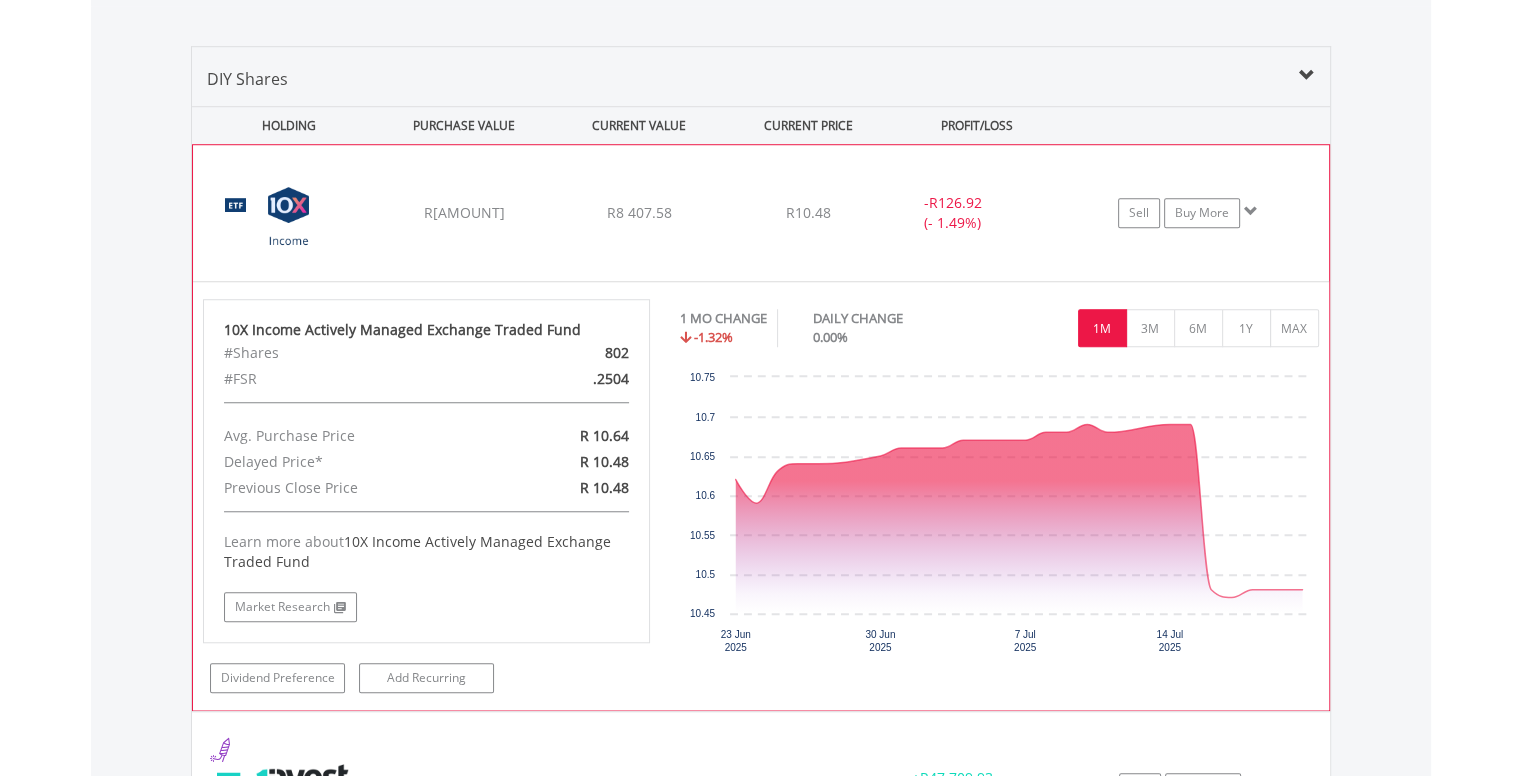 click on "﻿
10X Income Actively Managed Exchange Traded Fund
R[AMOUNT]
R[AMOUNT]
R[AMOUNT]
-  R[AMOUNT] (- [PERCENTAGE]%)
Sell
Buy More" at bounding box center (761, 213) 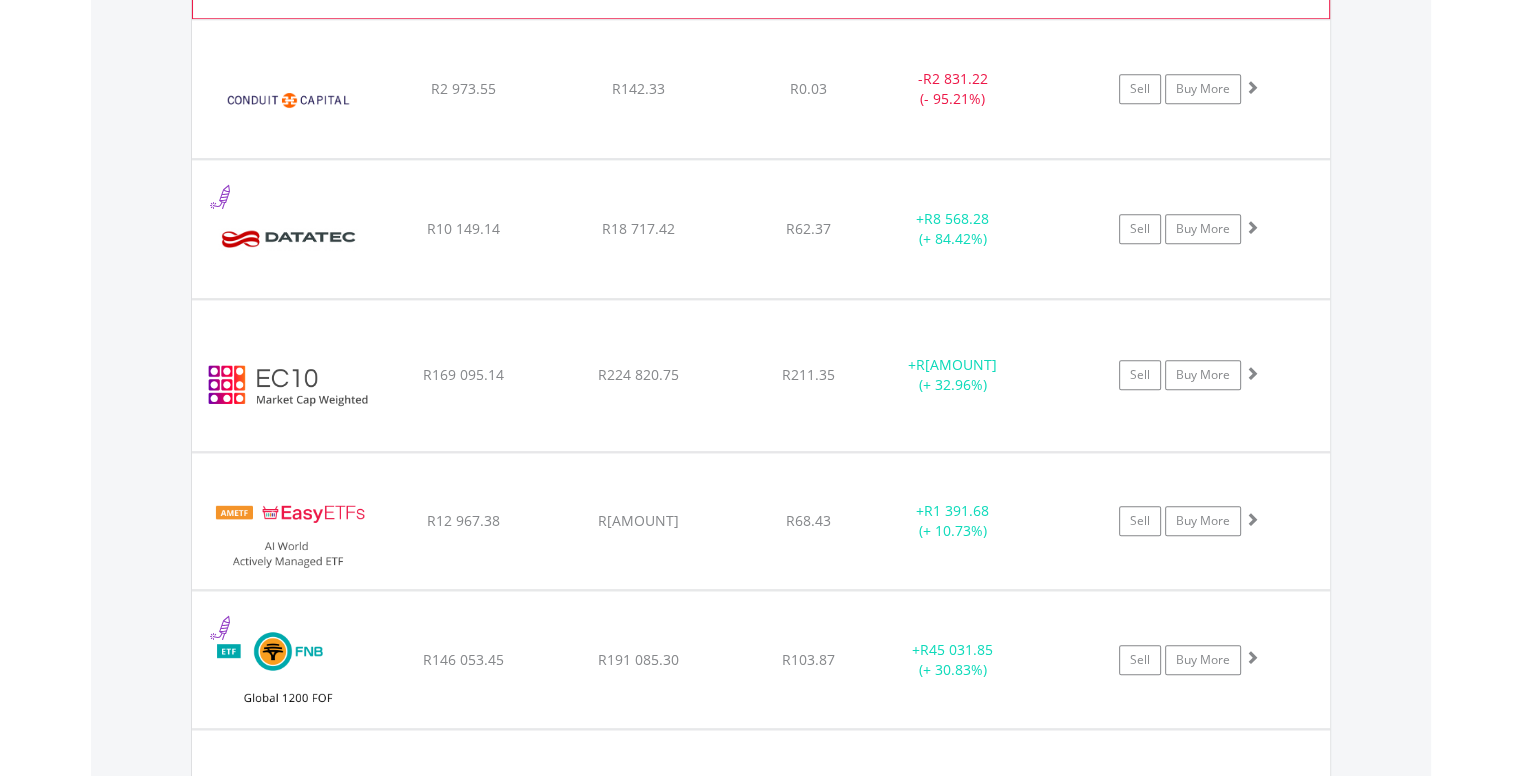 scroll, scrollTop: 2092, scrollLeft: 0, axis: vertical 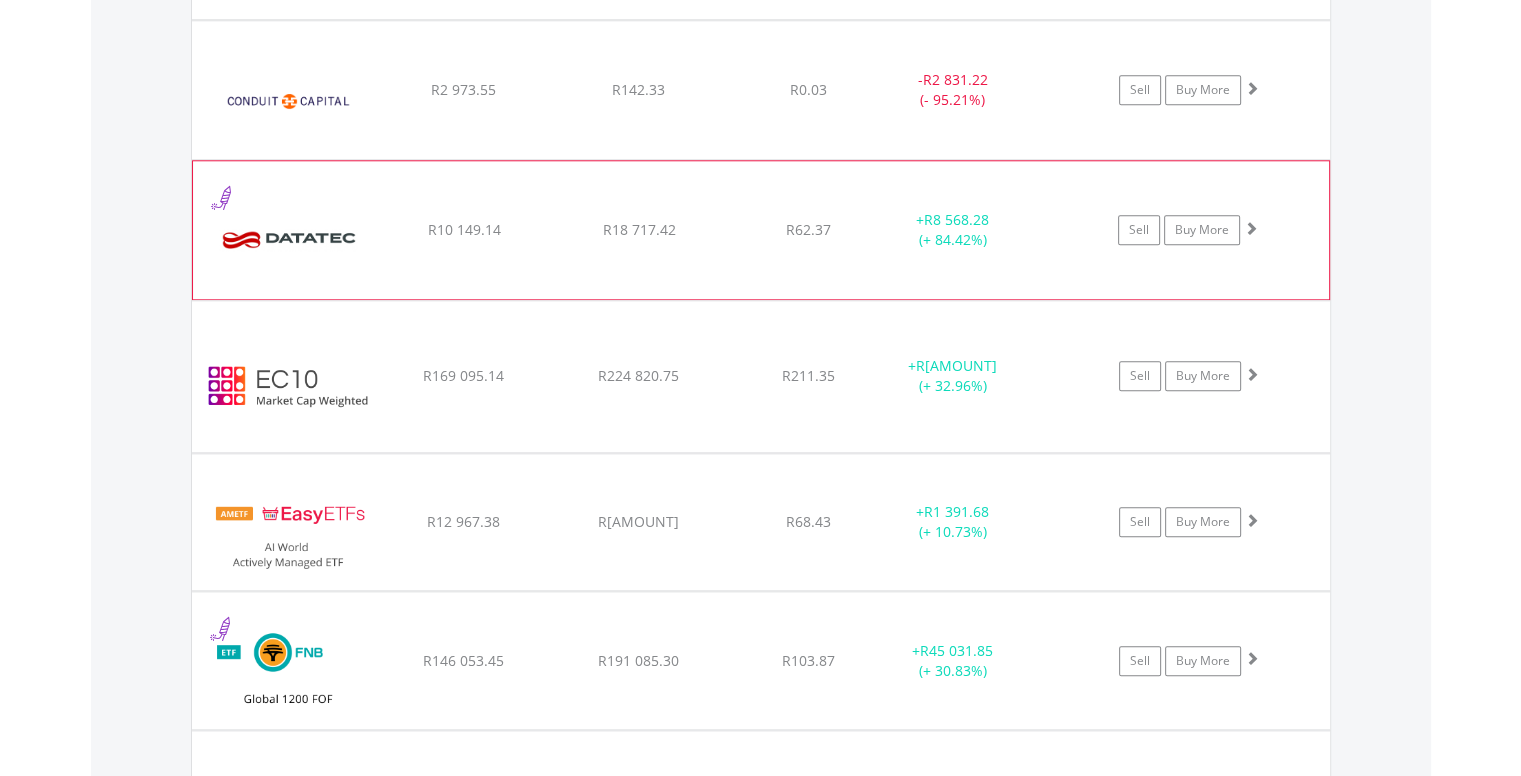 click on "﻿
Datatec Limited
R[AMOUNT]
R[AMOUNT]
R[AMOUNT]
+  R[AMOUNT] (+ [PERCENTAGE]%)
Sell
Buy More" at bounding box center (761, -342) 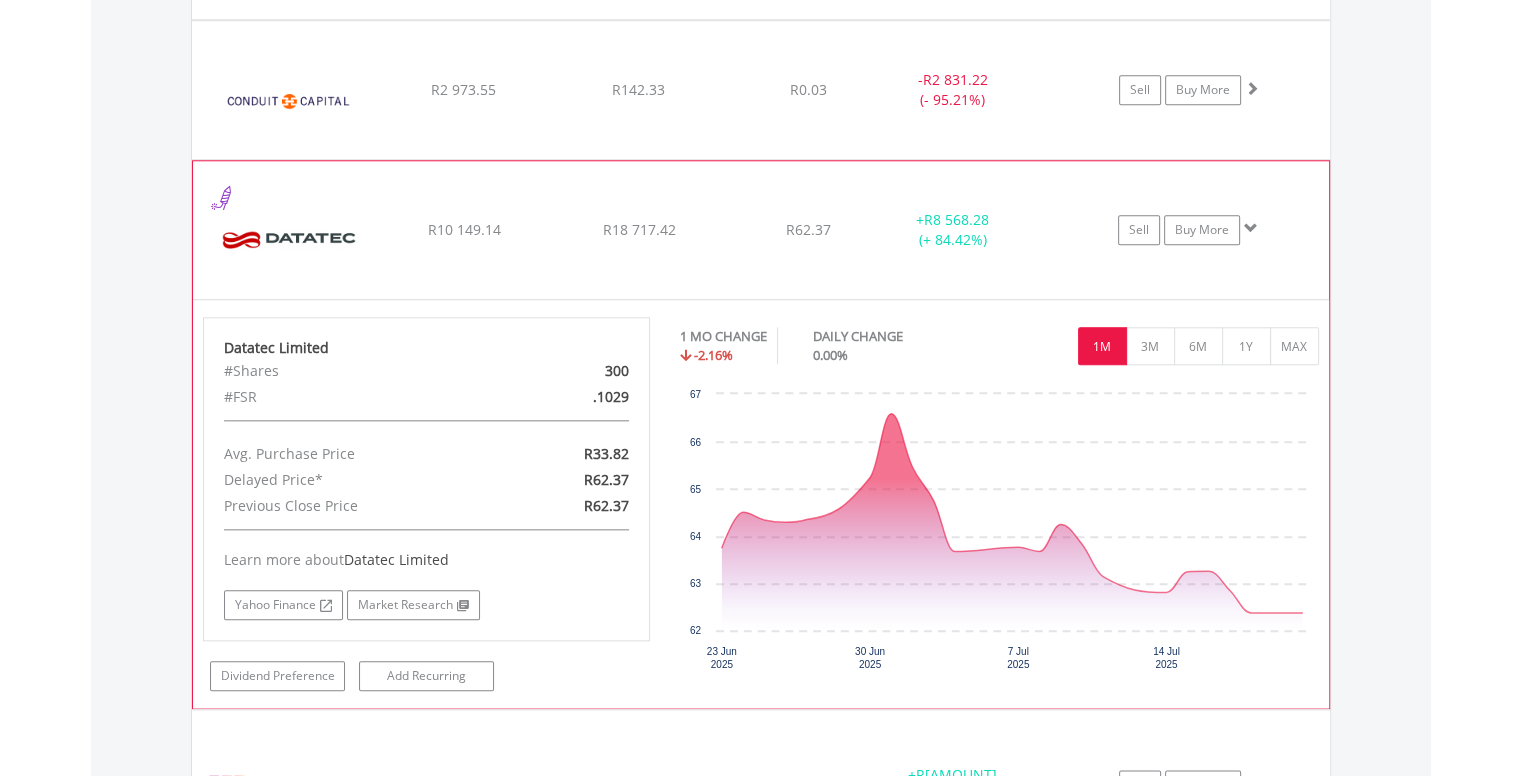 click on "﻿
Datatec Limited
R[AMOUNT]
R[AMOUNT]
R[AMOUNT]
+  R[AMOUNT] (+ [PERCENTAGE]%)
Sell
Buy More" at bounding box center (761, -342) 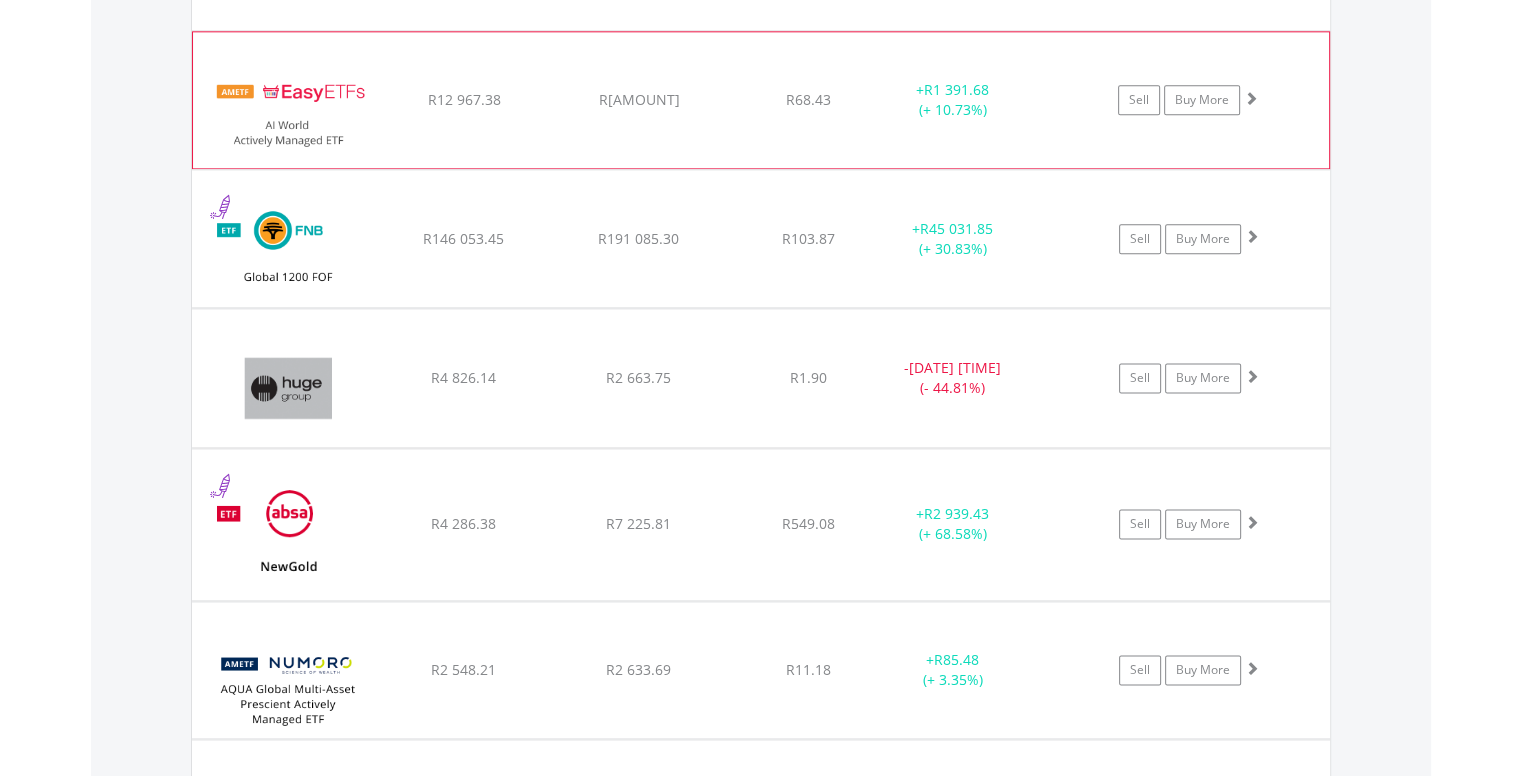 scroll, scrollTop: 2516, scrollLeft: 0, axis: vertical 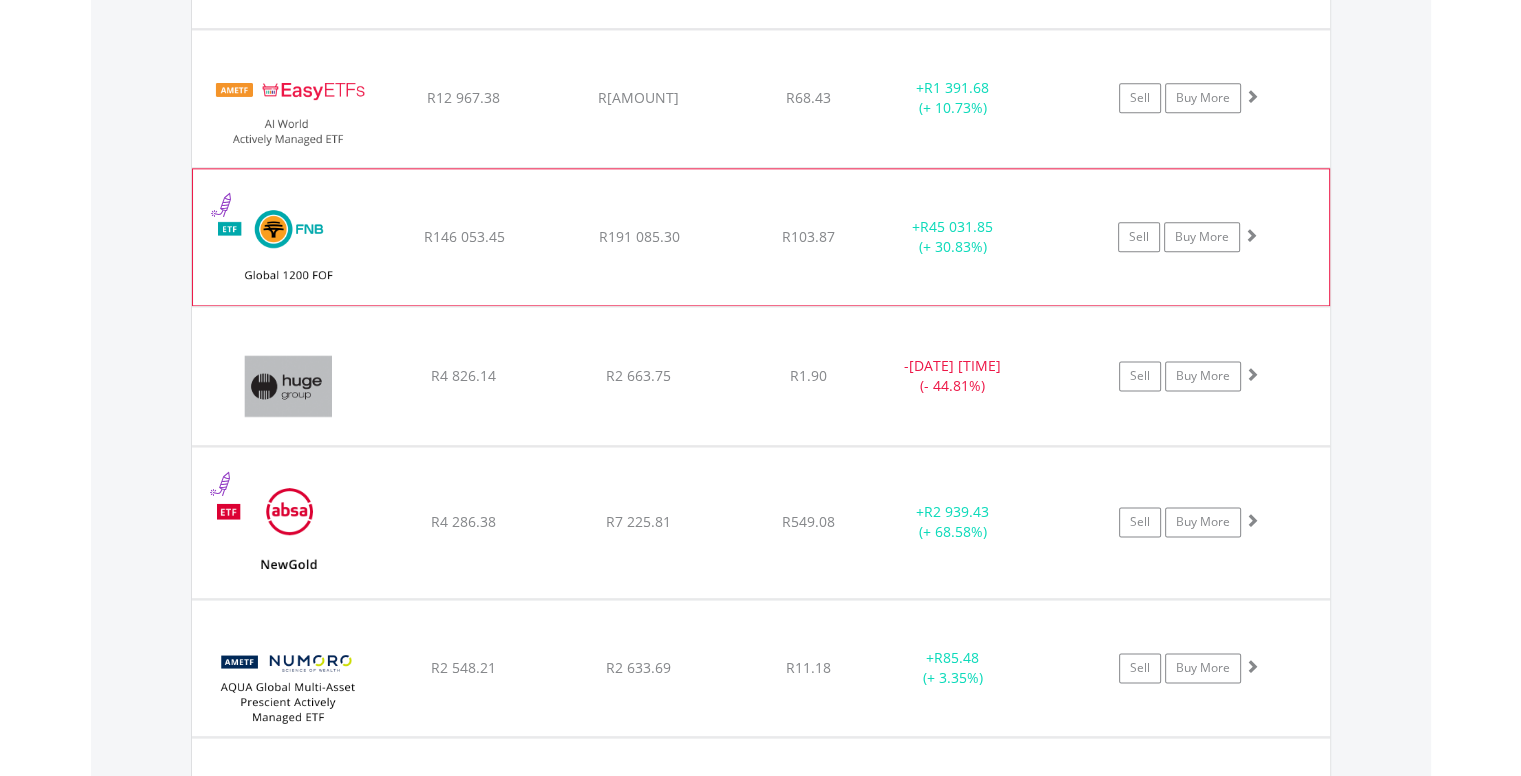 click on "﻿
FNB Global 1200 Equity Fund of Funds ETF
R[AMOUNT]
R[AMOUNT]
R[AMOUNT]
+  R[AMOUNT] (+ [PERCENTAGE]%)
Sell
Buy More" at bounding box center [761, -766] 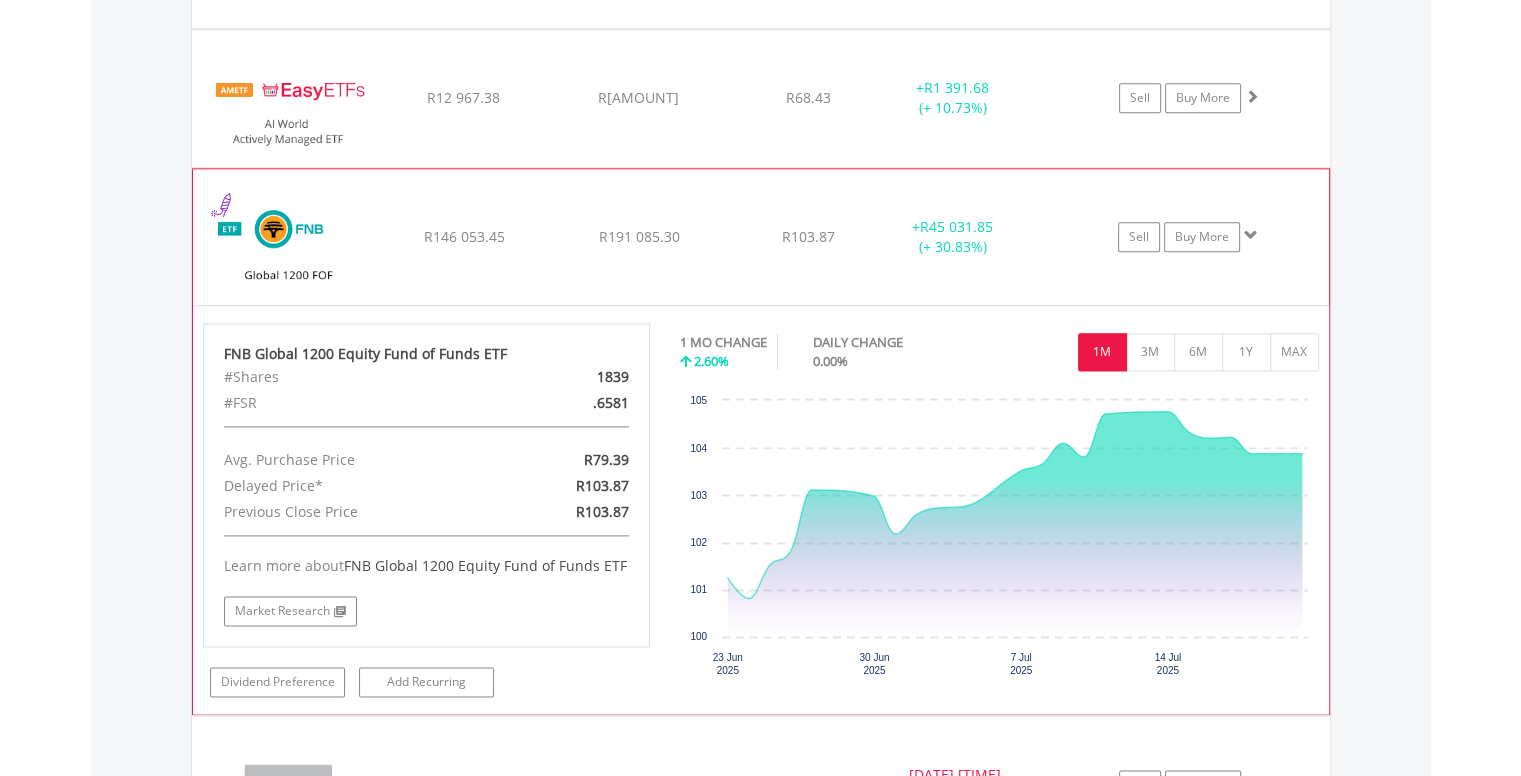 click on "R191 085.30" at bounding box center (638, -766) 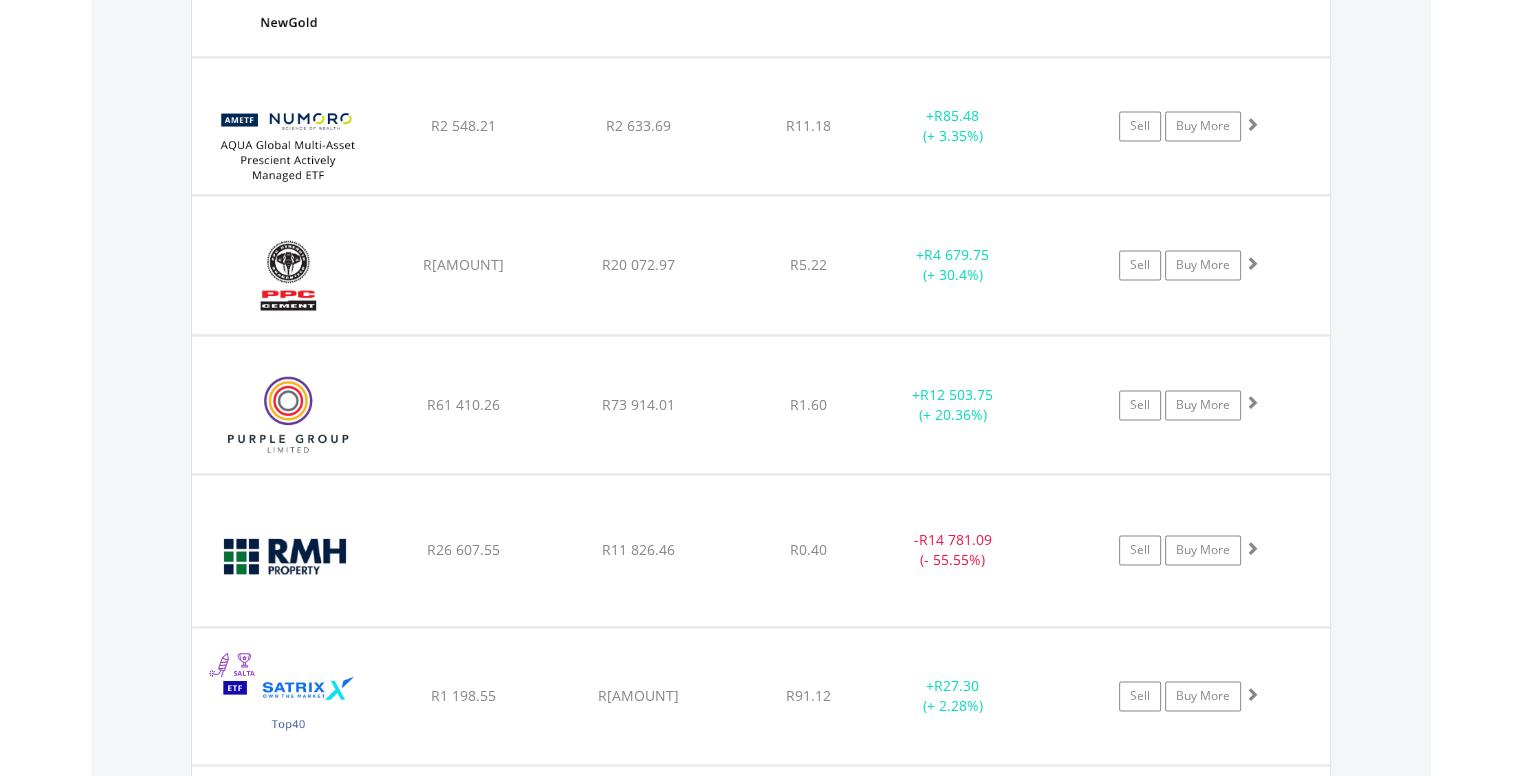 scroll, scrollTop: 3049, scrollLeft: 0, axis: vertical 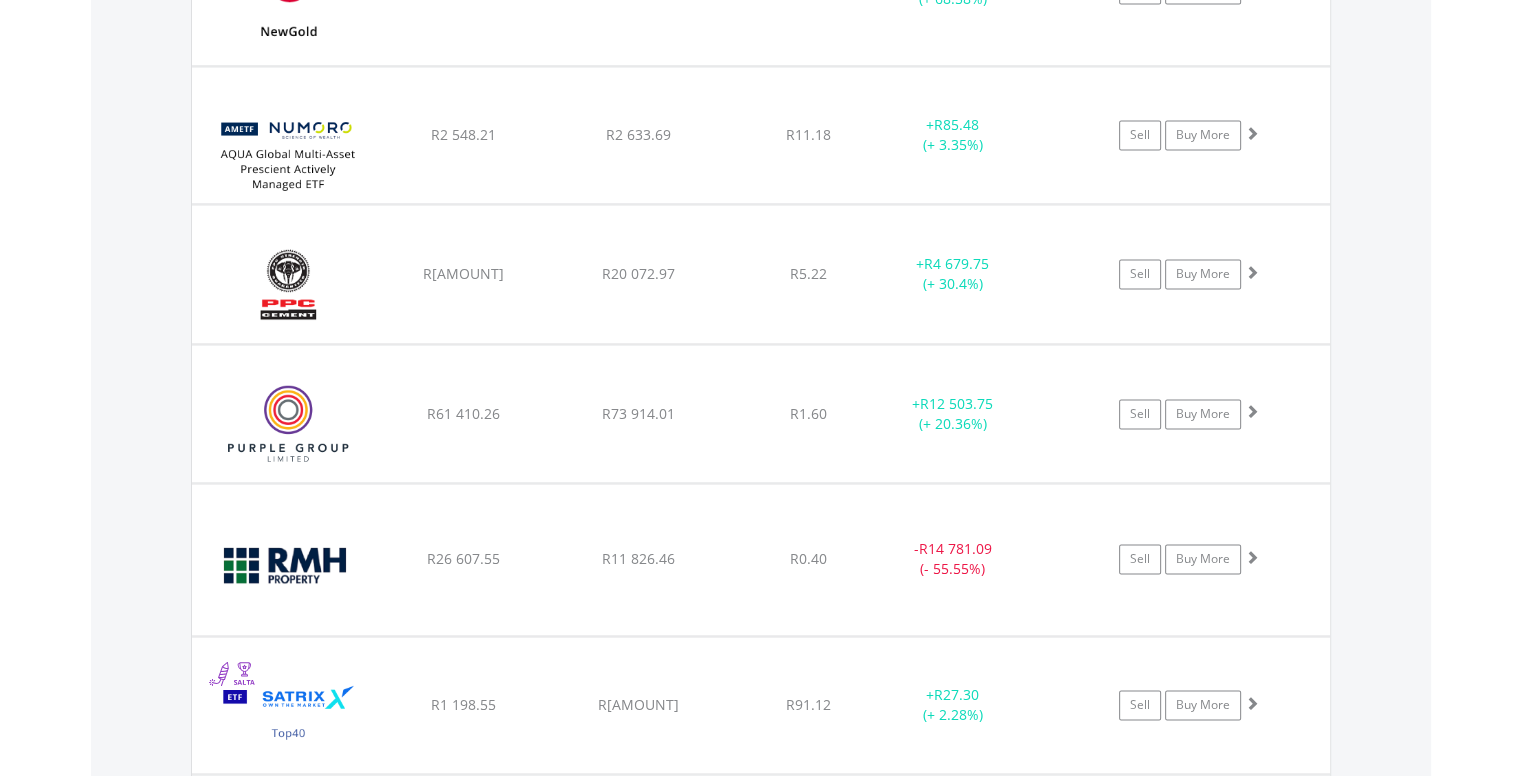 click on "﻿
PPC Limited
R[AMOUNT]
R[AMOUNT]
R[AMOUNT]
+  R[AMOUNT] (+ [PERCENTAGE]%)
Sell
Buy More" at bounding box center (761, -1299) 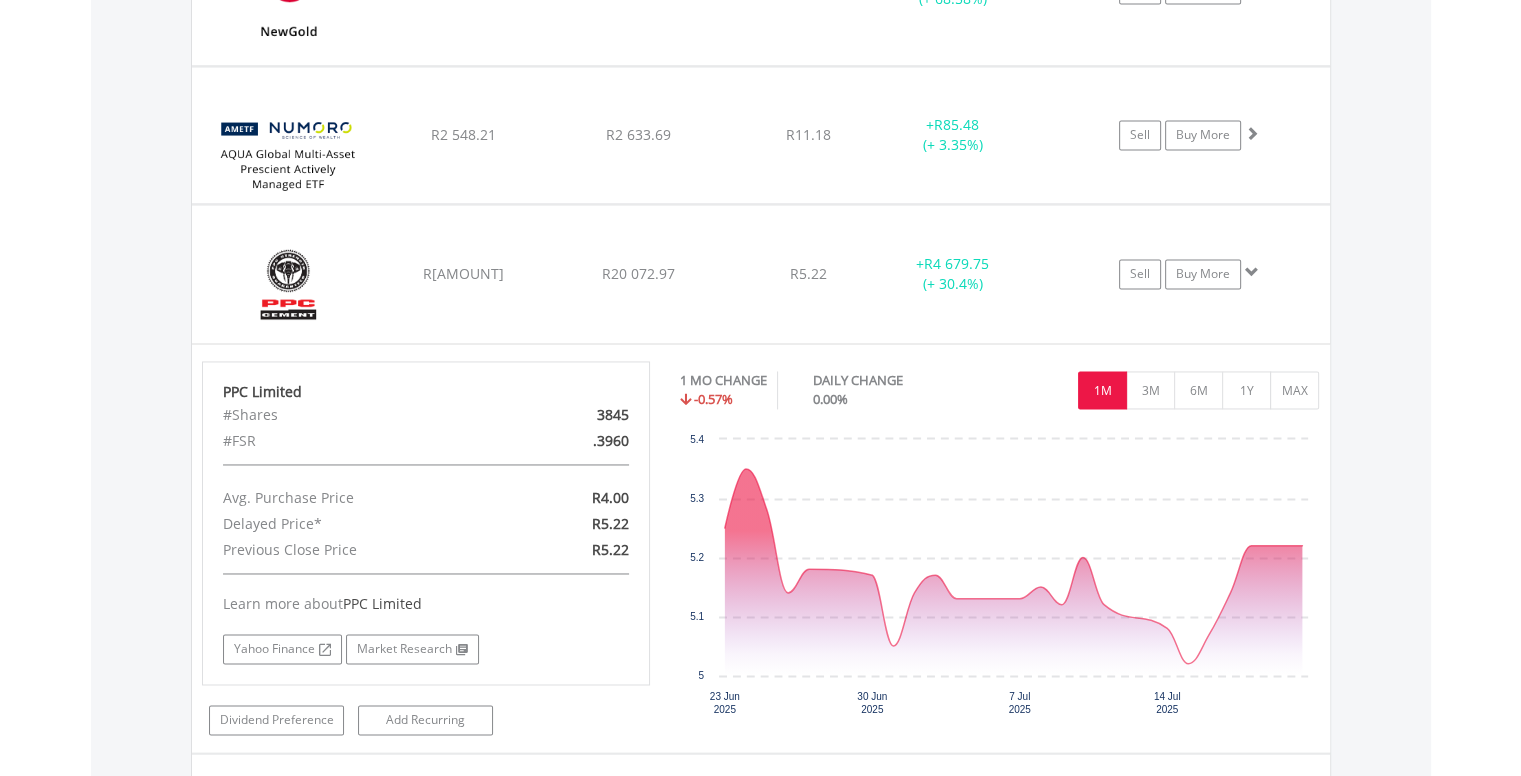 click on "﻿
PPC Limited
R15 393.22
R20 072.97
R5.22
+  R4 679.75 (+ 30.4%)
Sell
Buy More" at bounding box center (761, -1299) 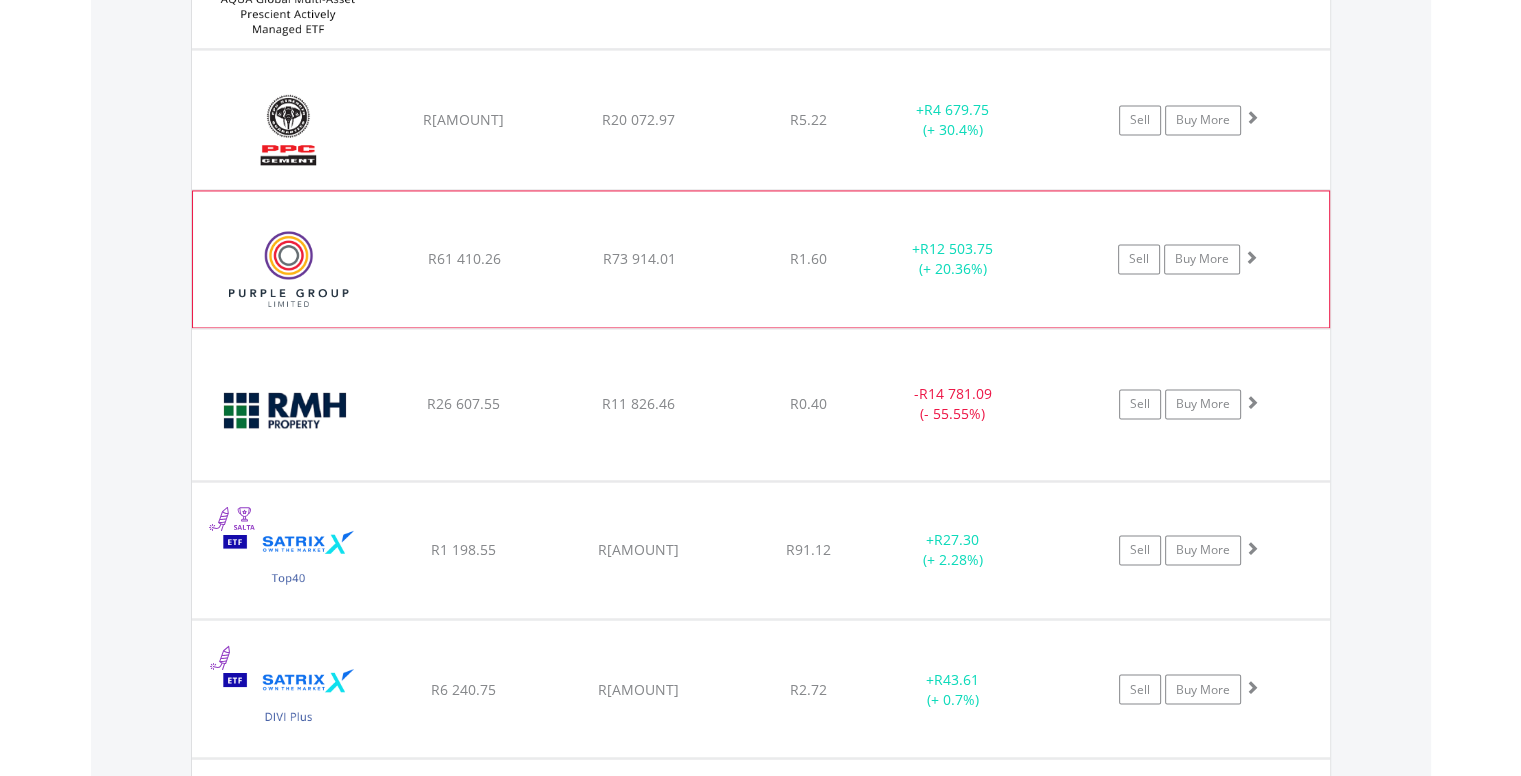 scroll, scrollTop: 3204, scrollLeft: 0, axis: vertical 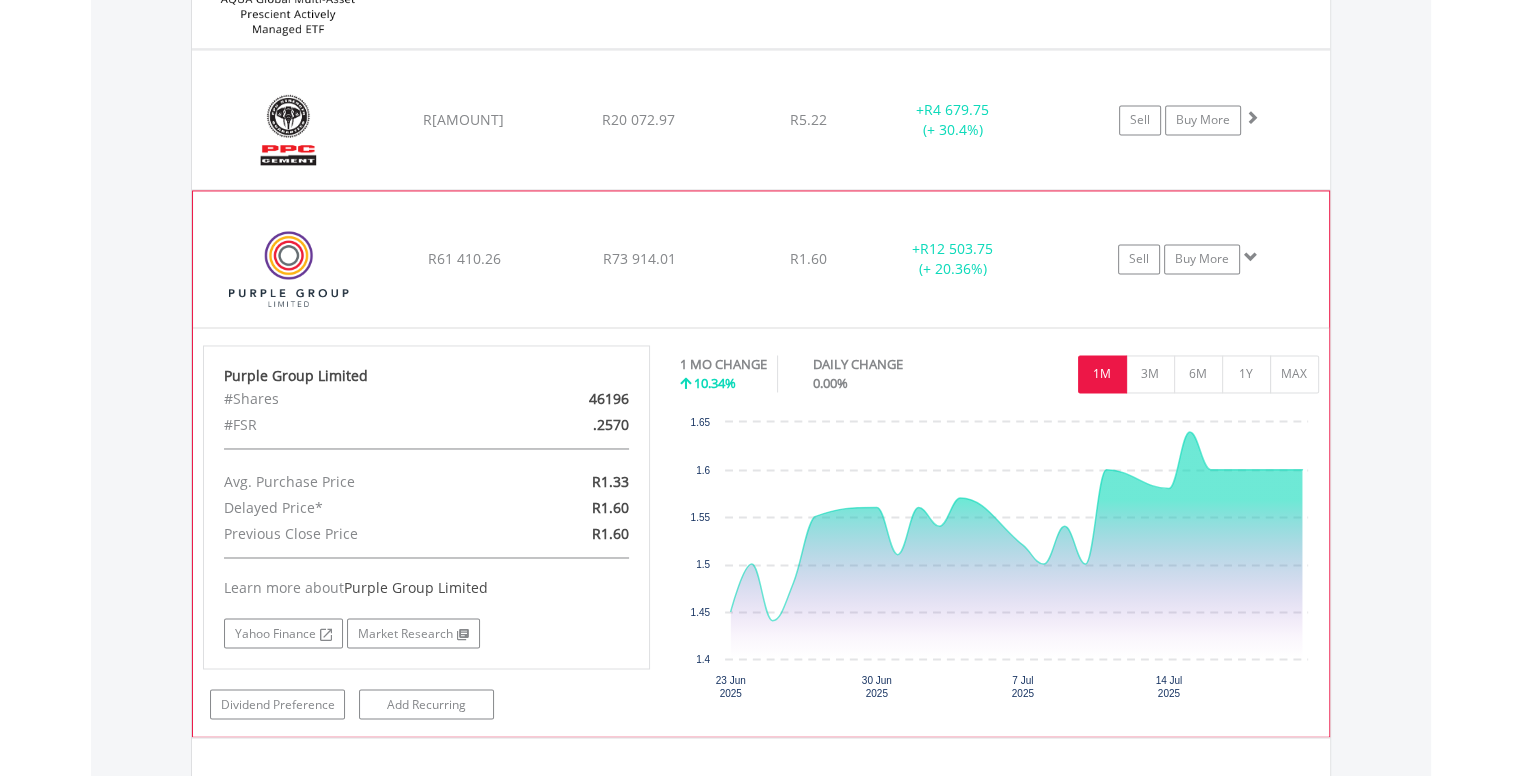 click on "R73 914.01" at bounding box center (638, -1454) 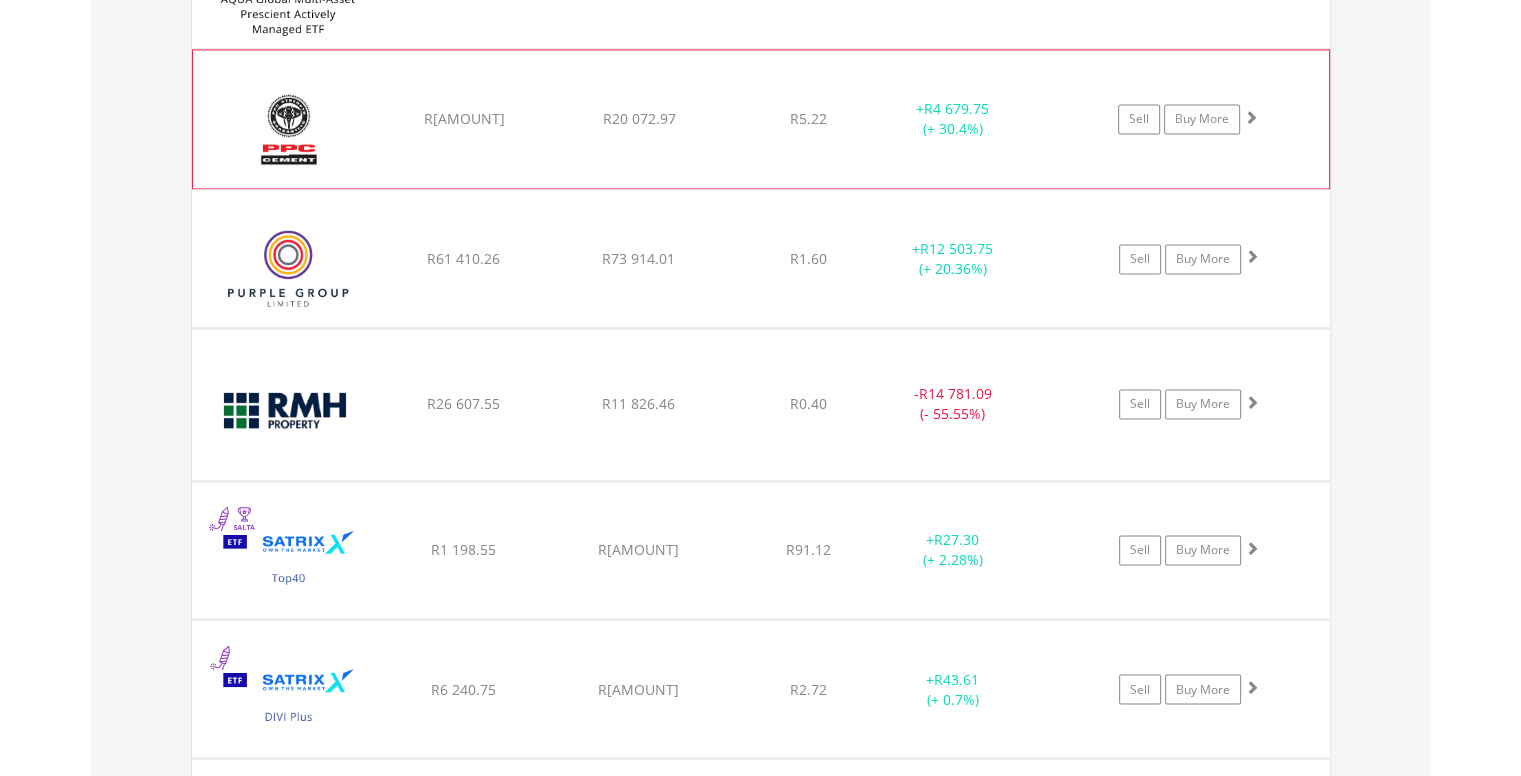 click on "R20 072.97" at bounding box center [638, -1454] 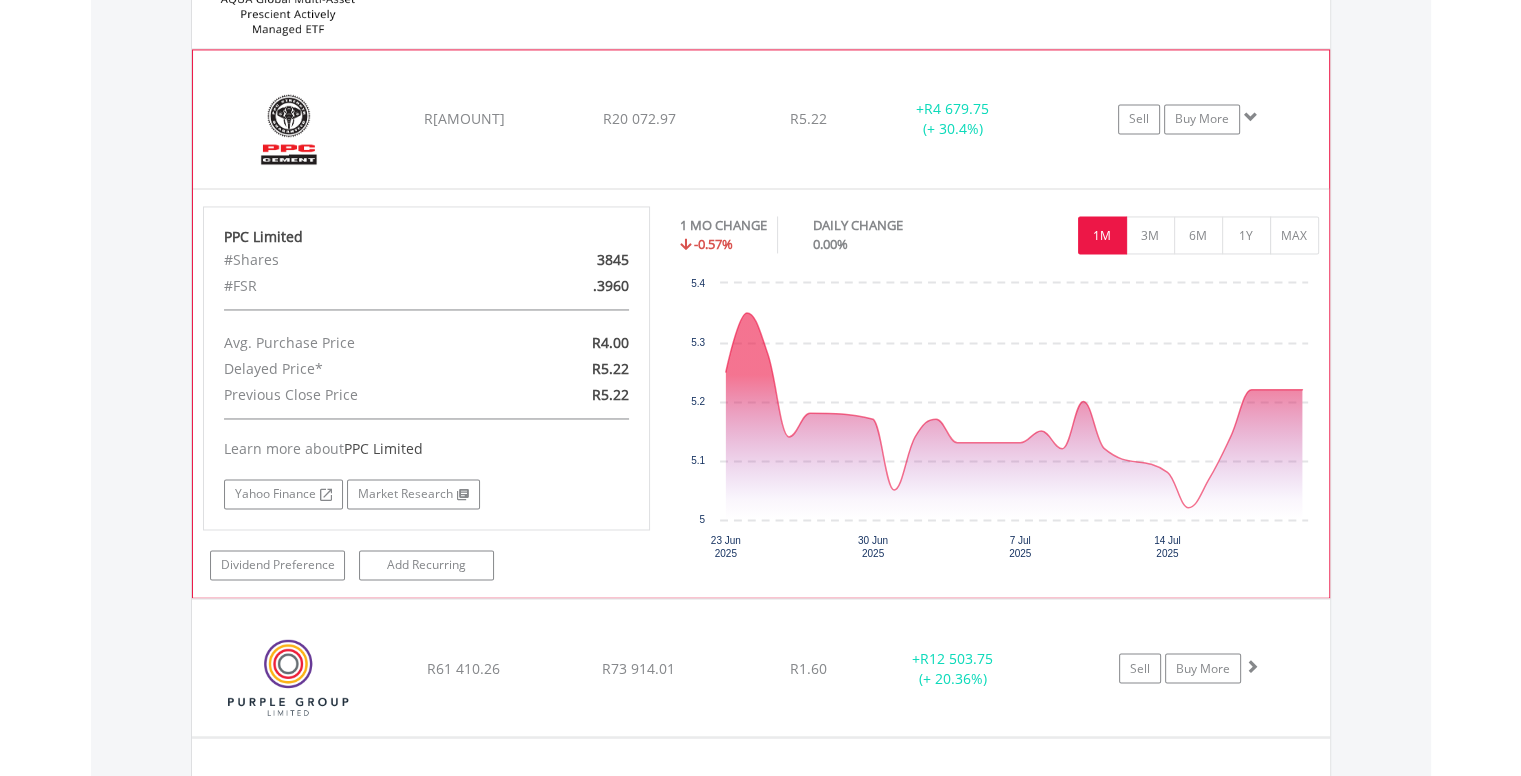 click on "R20 072.97" at bounding box center (638, -1454) 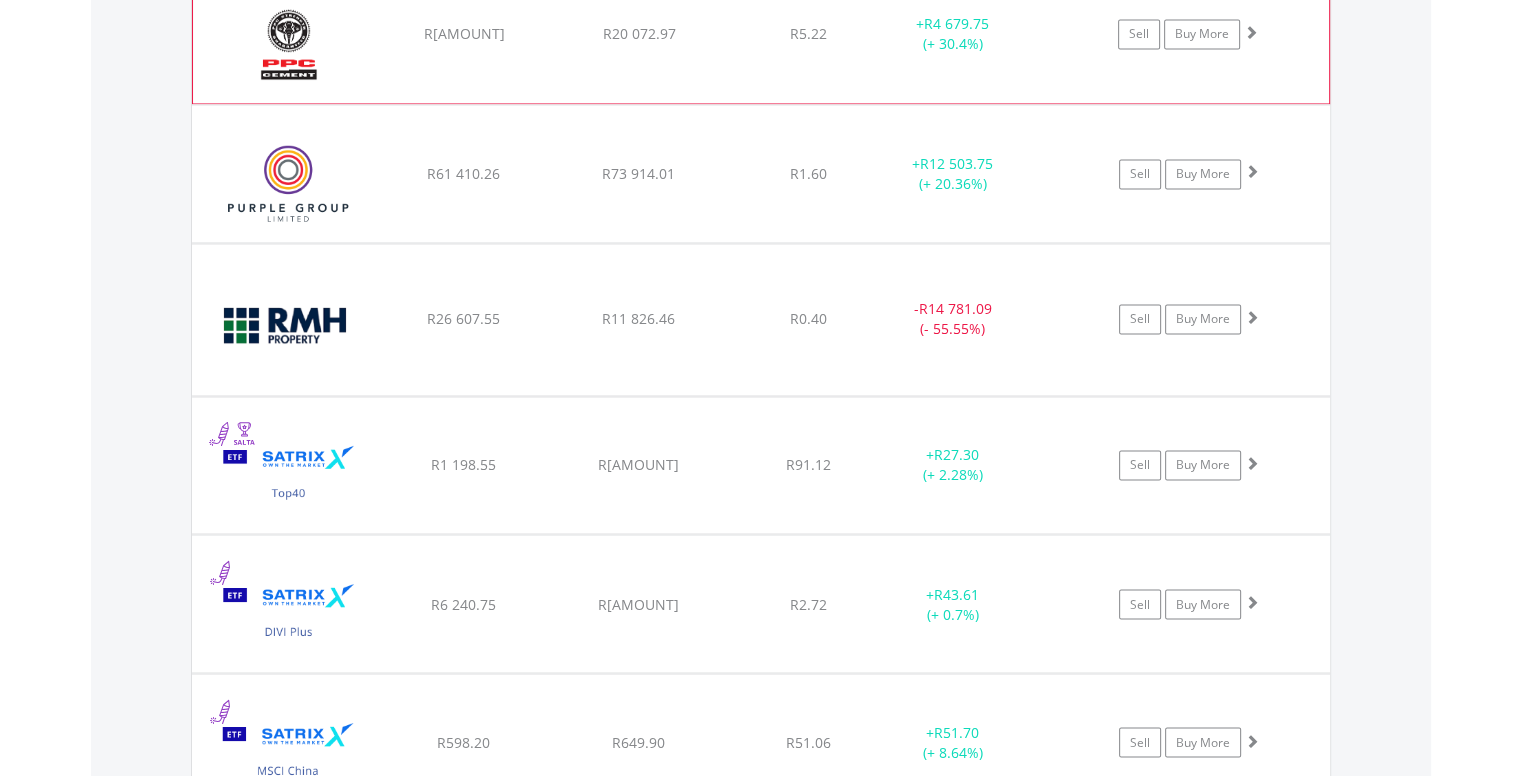 scroll, scrollTop: 3292, scrollLeft: 0, axis: vertical 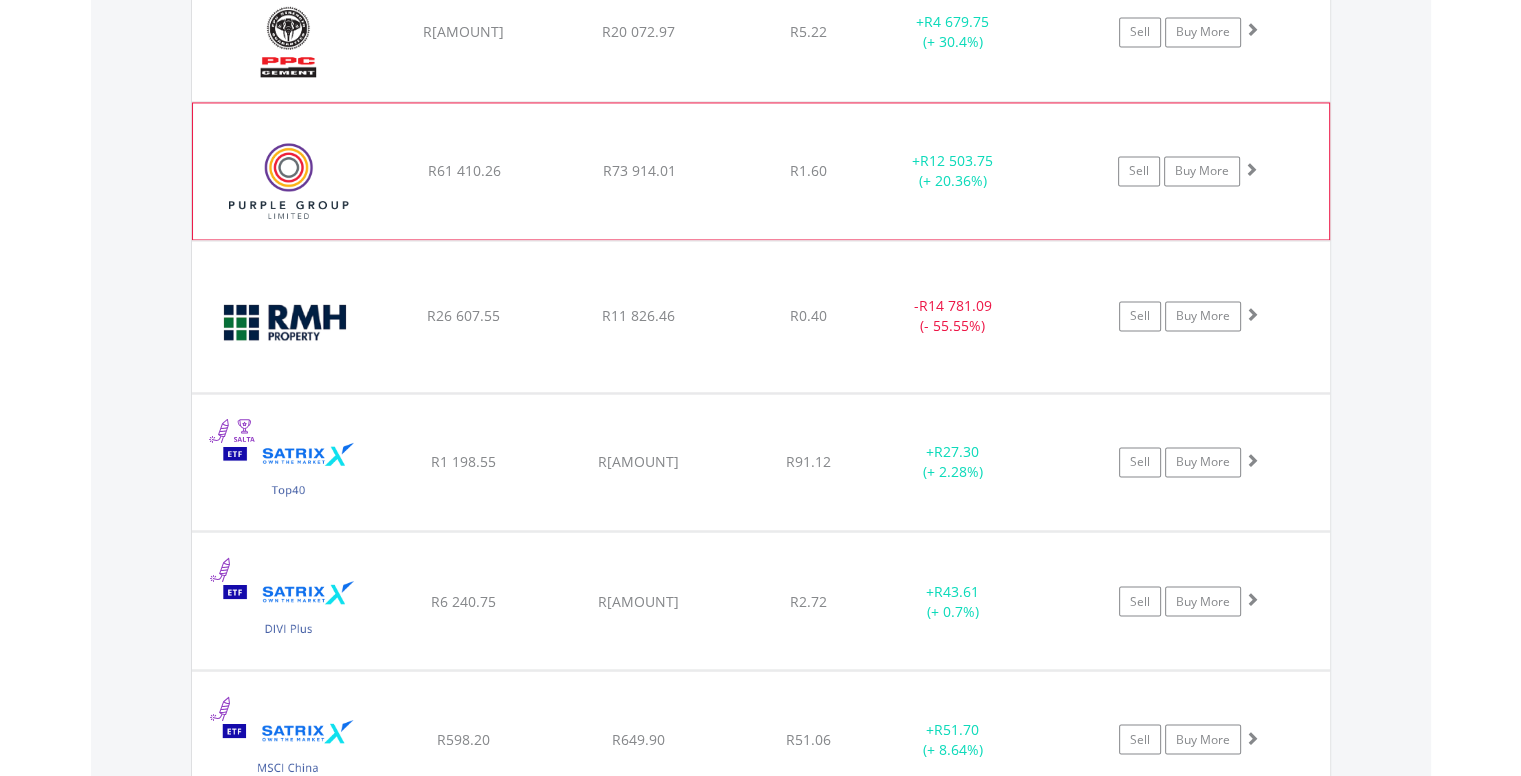 click on "﻿
Purple Group Limited
R61 410.26
R73 914.01
R1.60
+  R12 503.75 (+ 20.36%)
Sell
Buy More" at bounding box center (761, -1542) 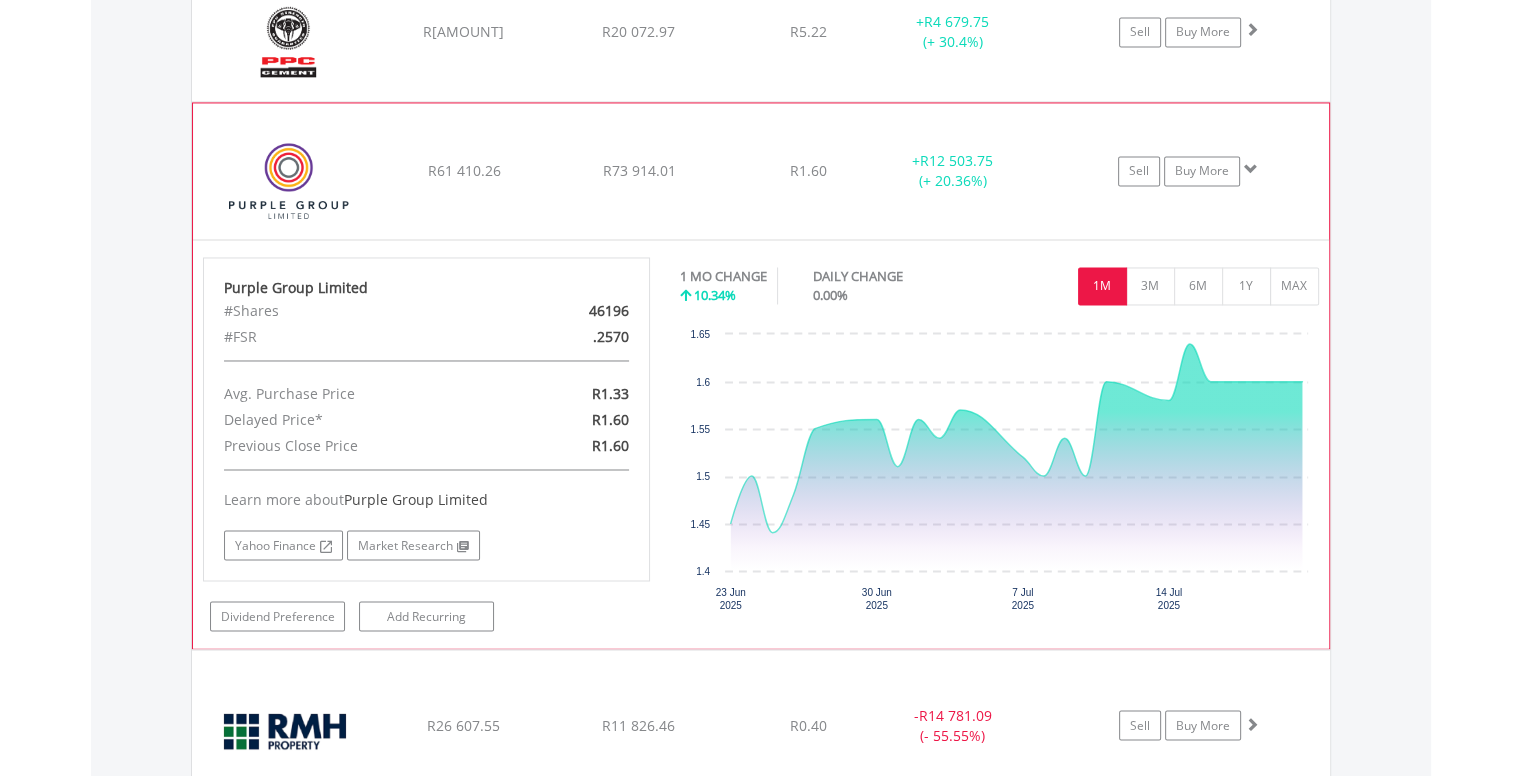 click on "﻿
Purple Group Limited
R61 410.26
R73 914.01
R1.60
+  R12 503.75 (+ 20.36%)
Sell
Buy More" at bounding box center (761, -1542) 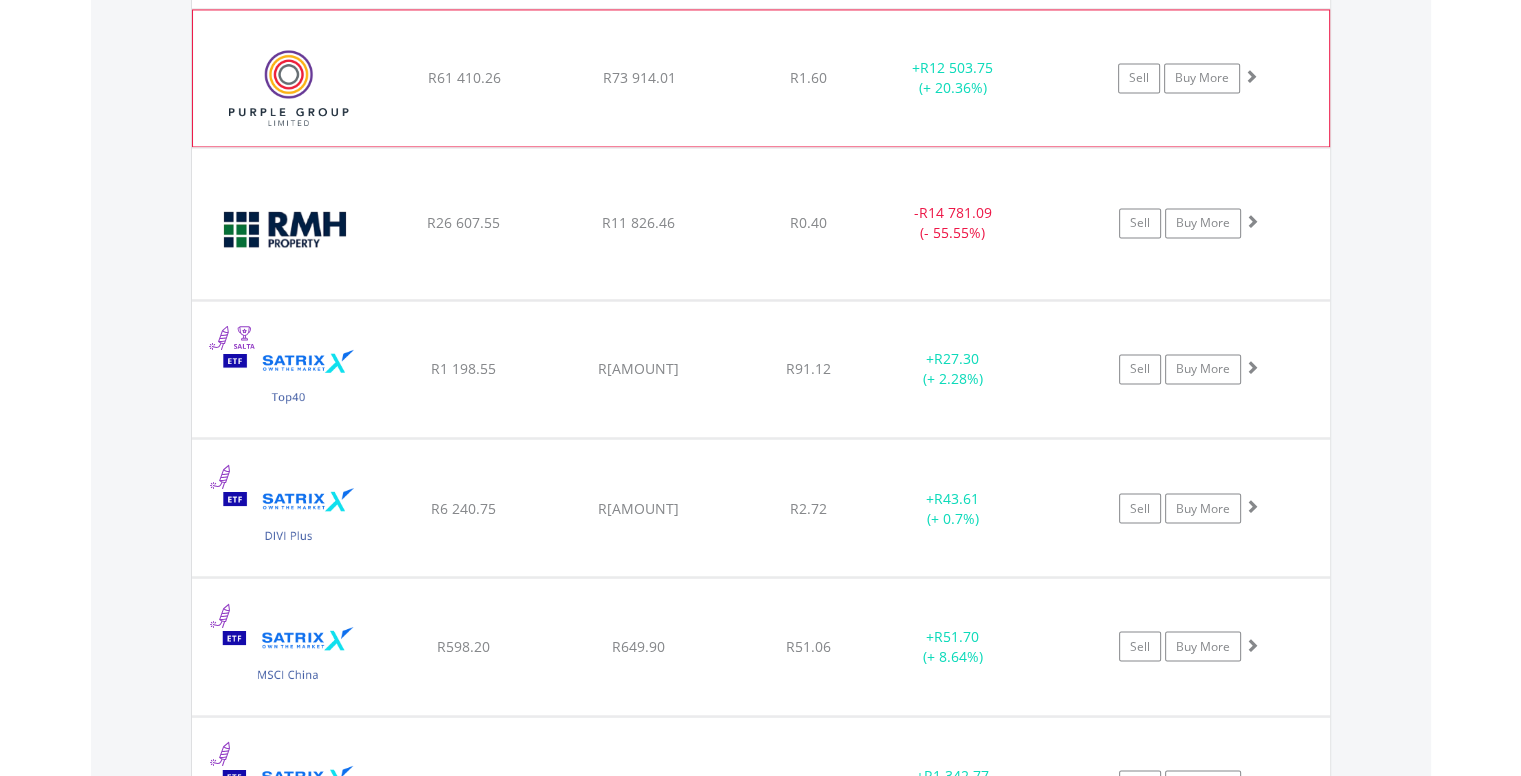 scroll, scrollTop: 3402, scrollLeft: 0, axis: vertical 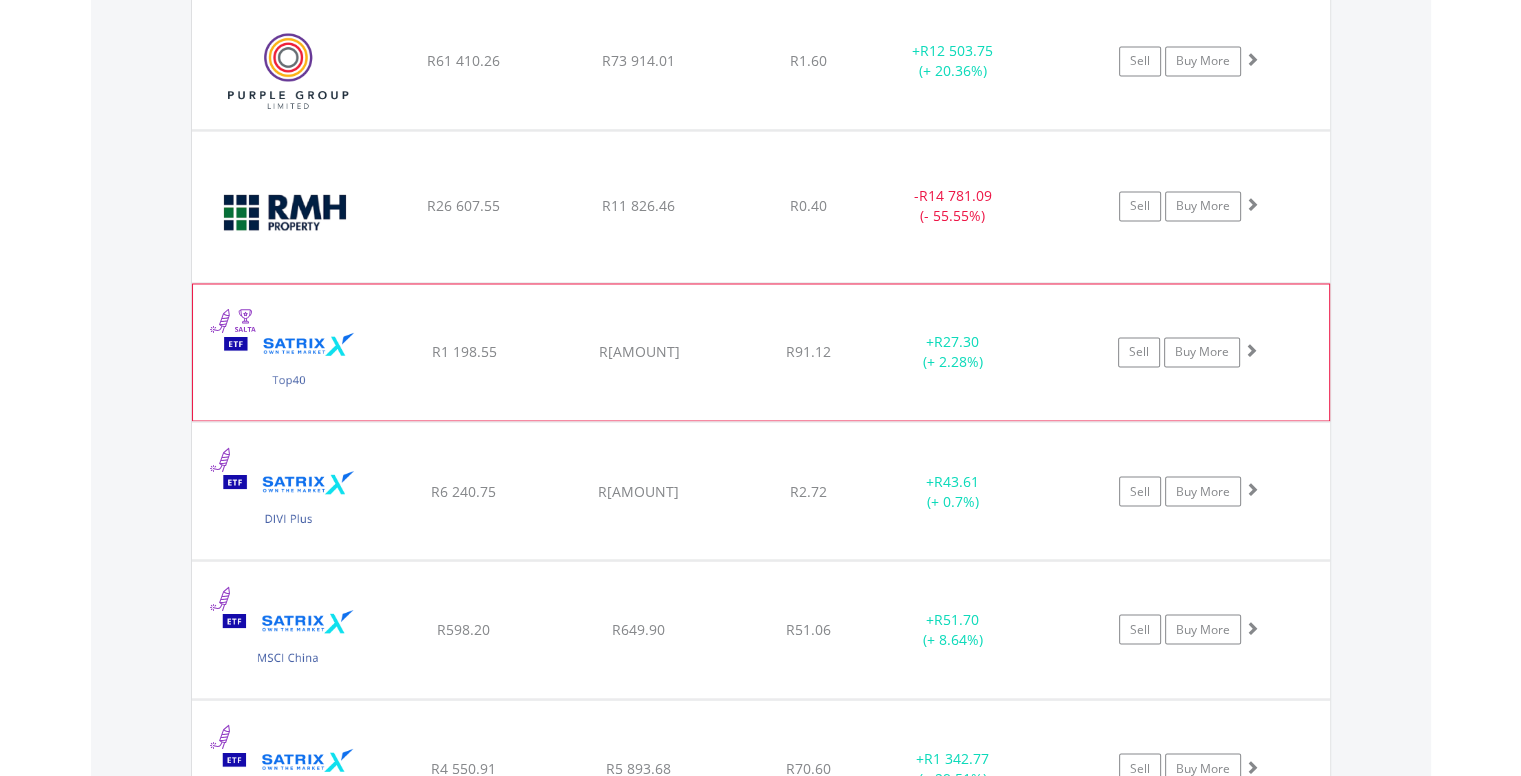 click on "﻿
Satrix 40 ETF
R1 198.55
R1 225.85
R91.12
+  R27.30 (+ 2.28%)
Sell
Buy More" at bounding box center [761, -1652] 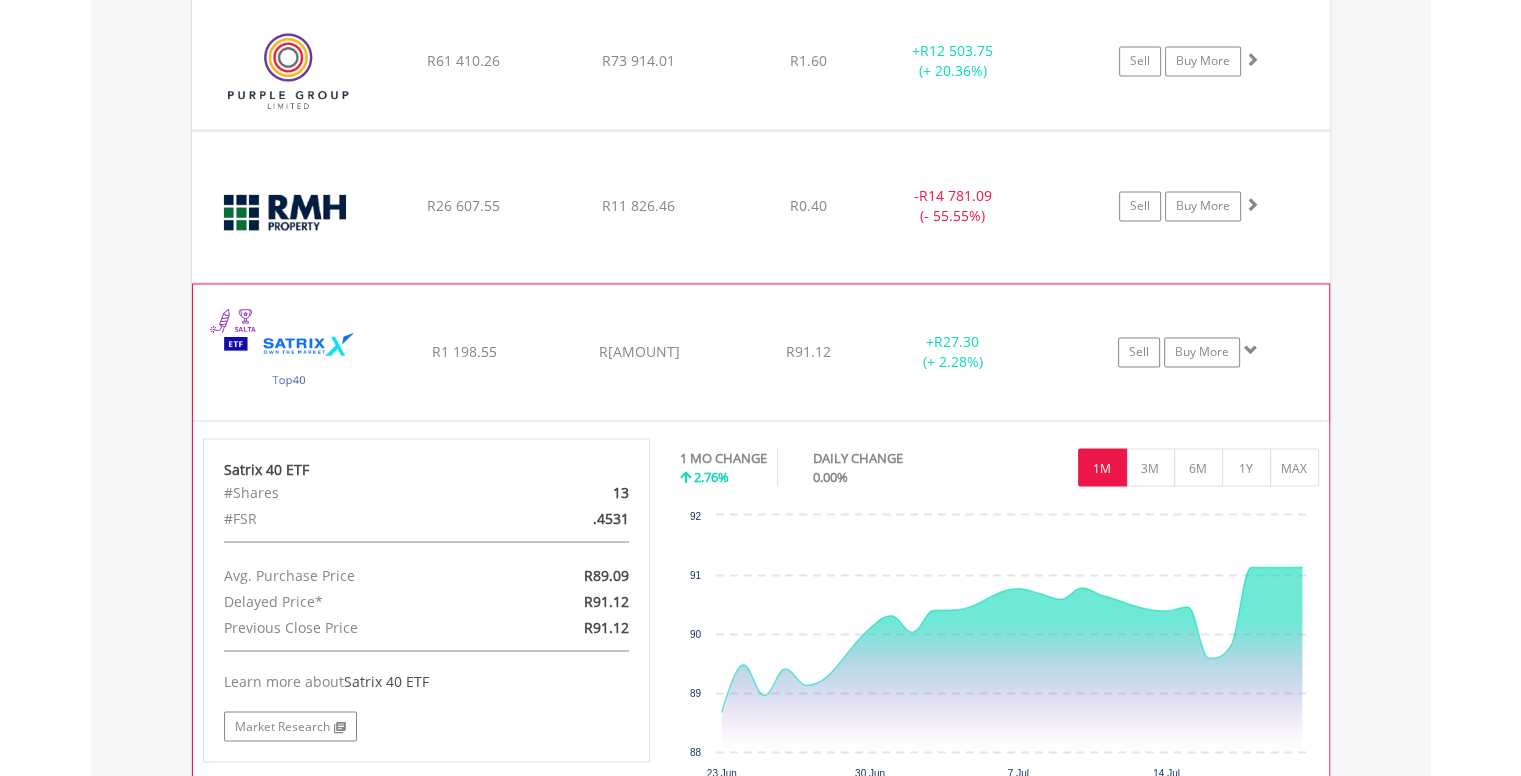click on "﻿
Satrix 40 ETF
R1 198.55
R1 225.85
R91.12
+  R27.30 (+ 2.28%)
Sell
Buy More" at bounding box center [761, -1652] 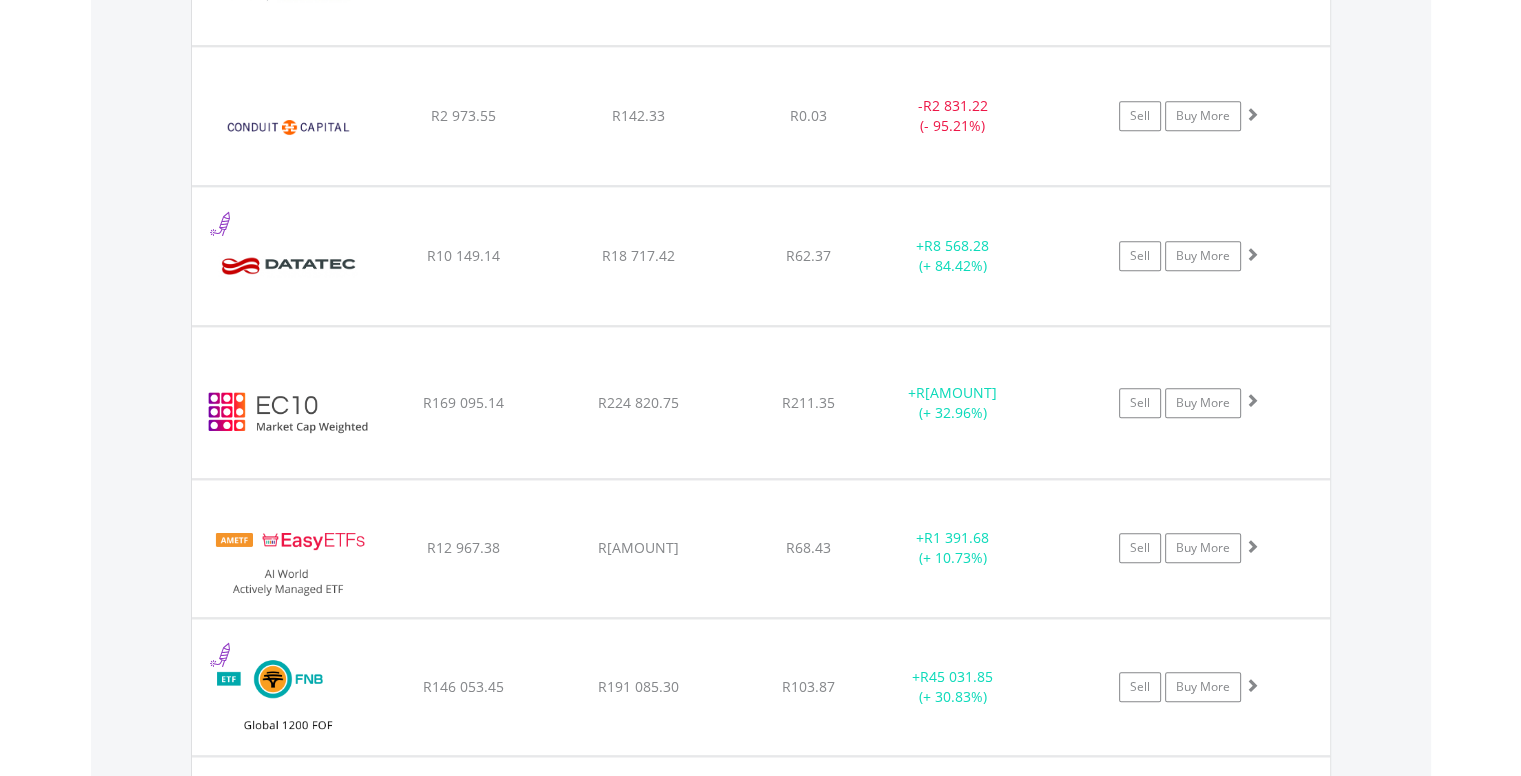 scroll, scrollTop: 2062, scrollLeft: 0, axis: vertical 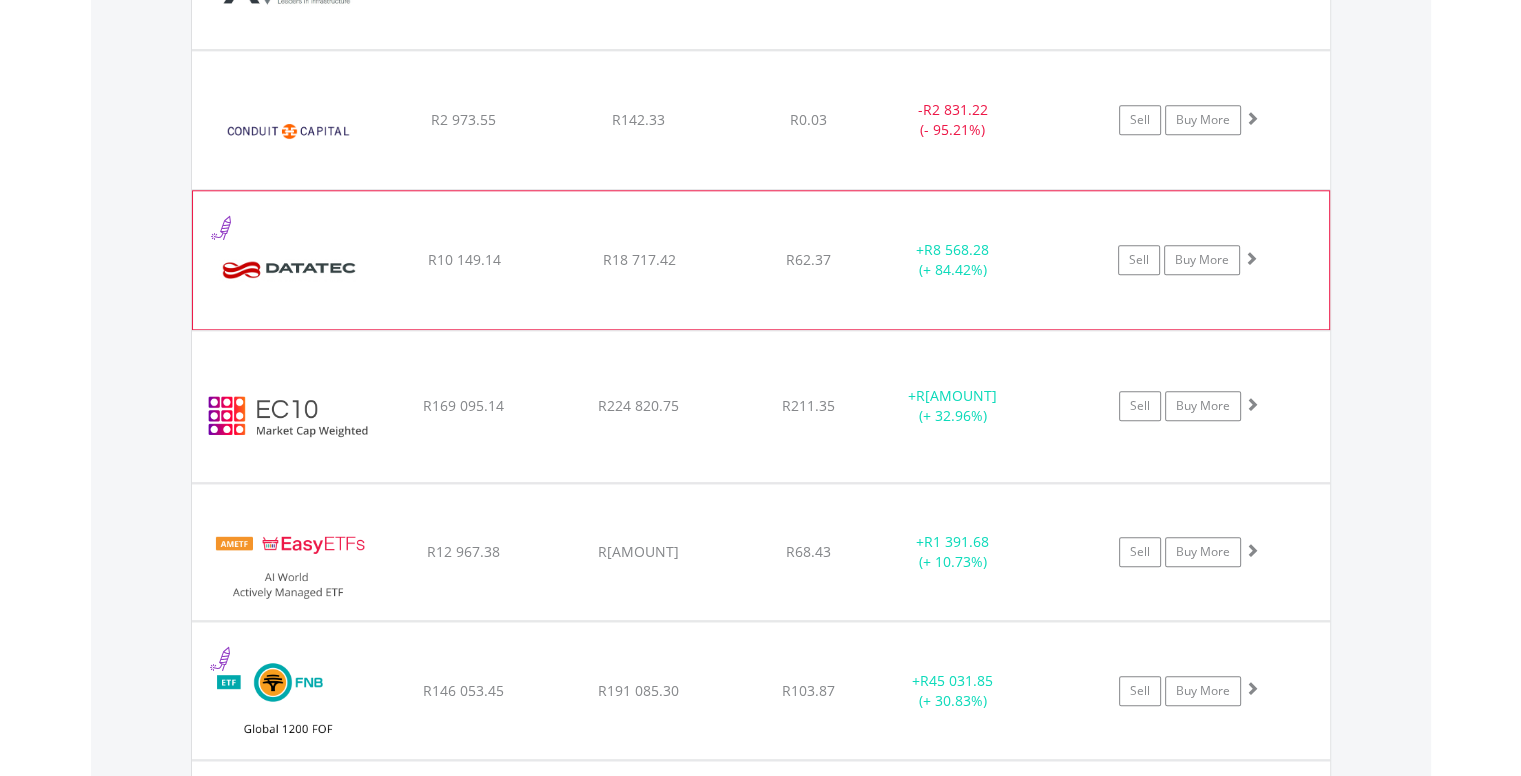 click on "﻿
Datatec Limited
R10 149.14
R18 717.42
R62.37
+  R8 568.28 (+ 84.42%)
Sell
Buy More" at bounding box center [761, -312] 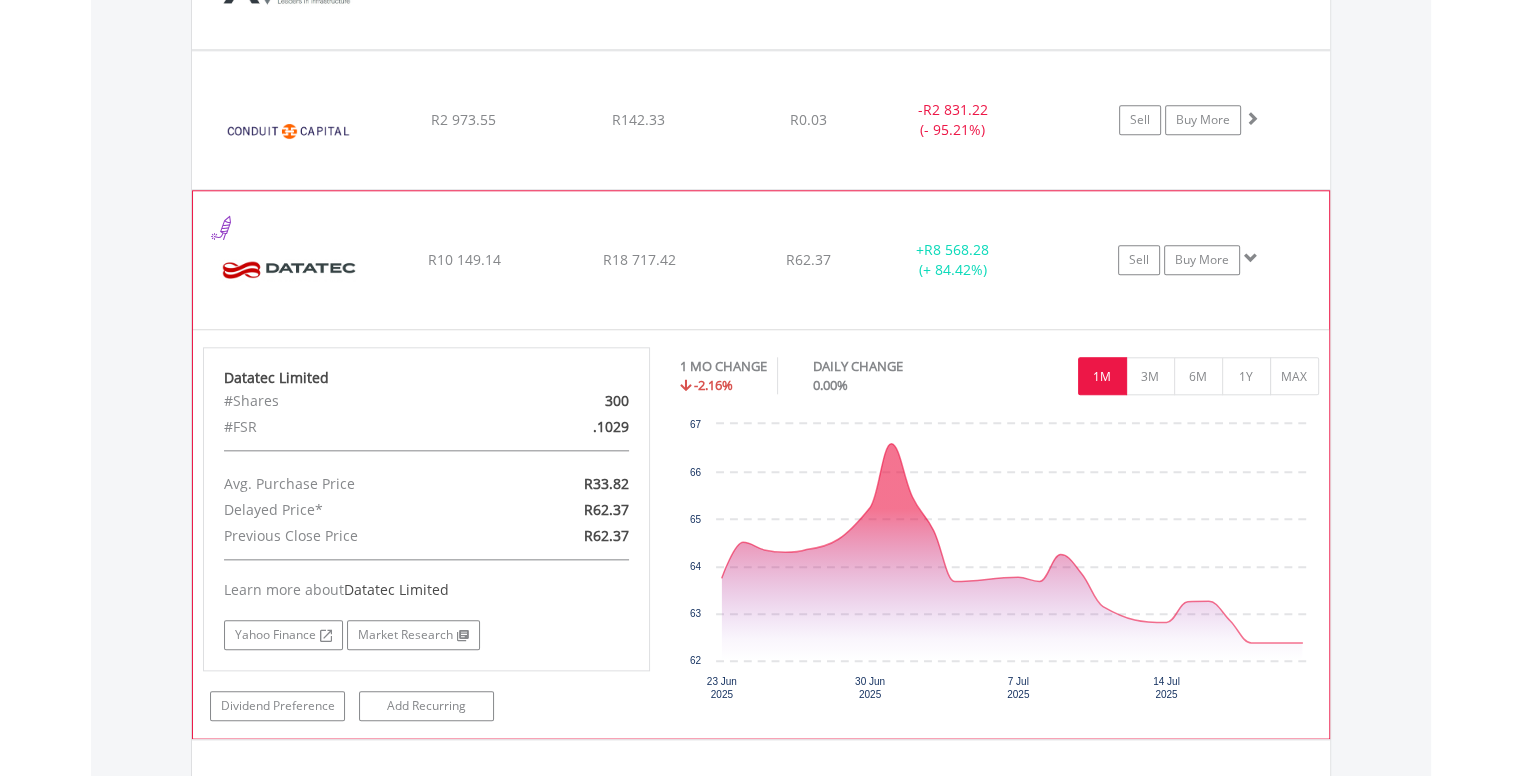 click on "R62.37" at bounding box center [808, -312] 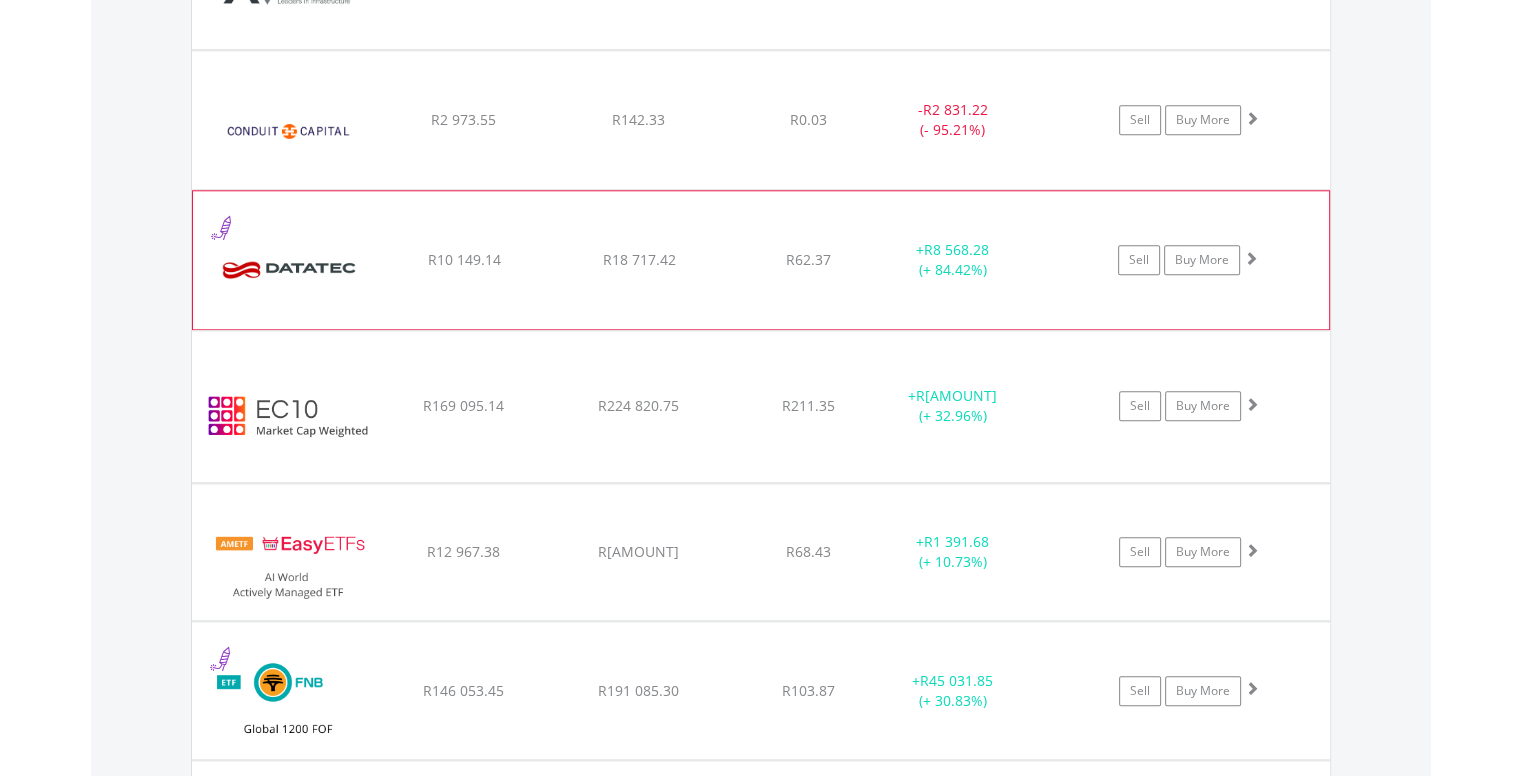 click on "﻿
Datatec Limited
R10 149.14
R18 717.42
R62.37
+  R8 568.28 (+ 84.42%)
Sell
Buy More" at bounding box center (761, -312) 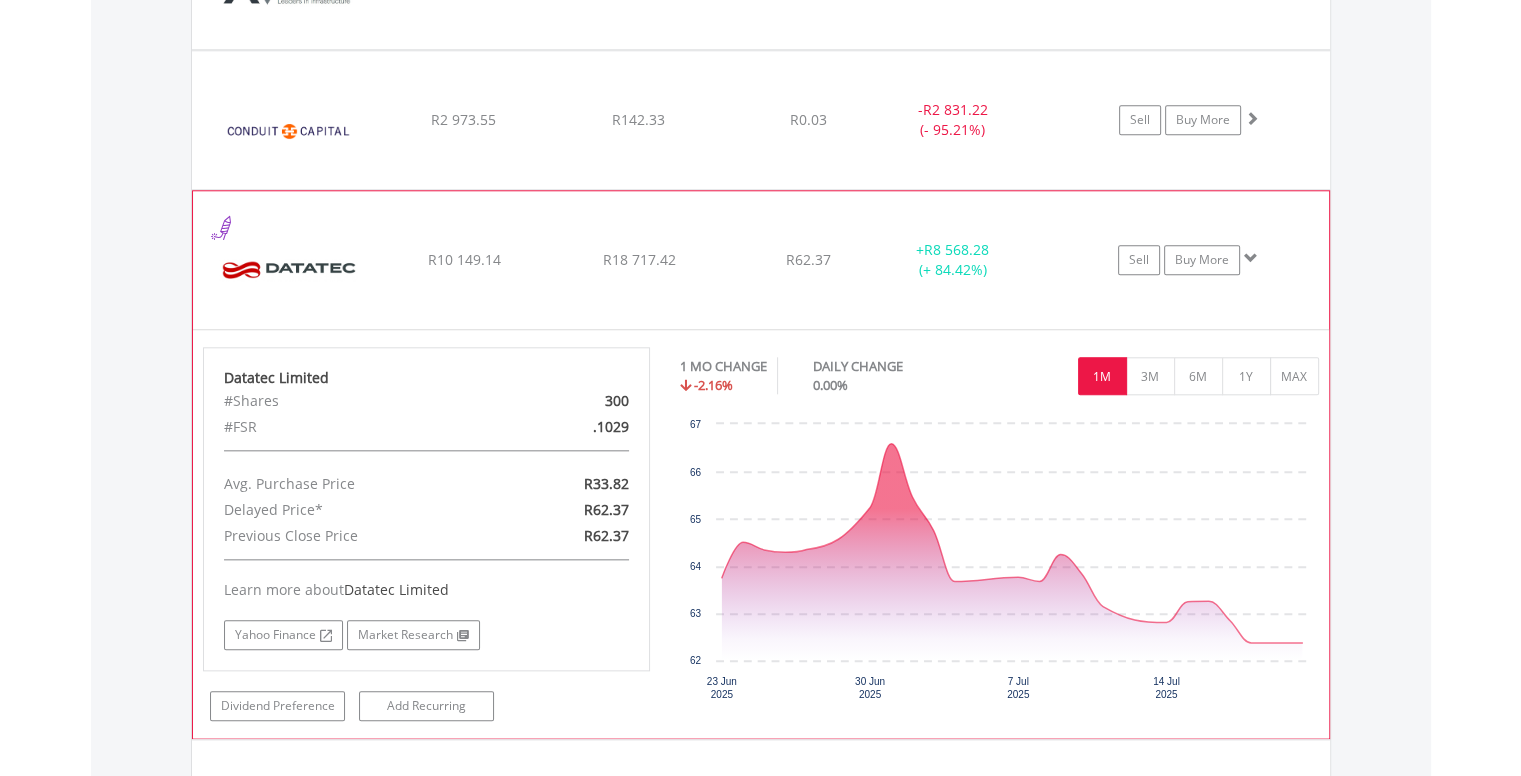 click on "﻿
Datatec Limited
R10 149.14
R18 717.42
R62.37
+  R8 568.28 (+ 84.42%)
Sell
Buy More" at bounding box center [761, -312] 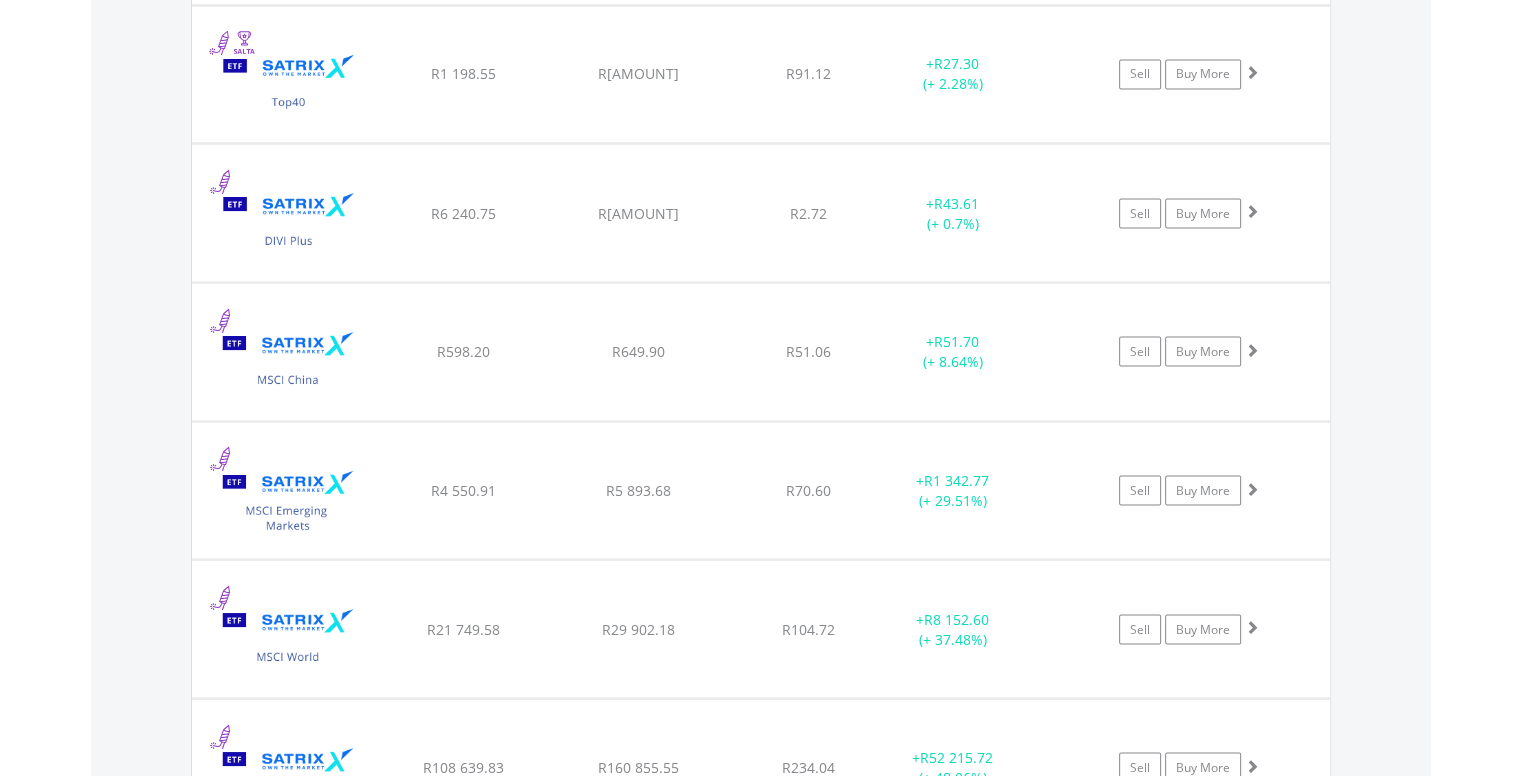 scroll, scrollTop: 3684, scrollLeft: 0, axis: vertical 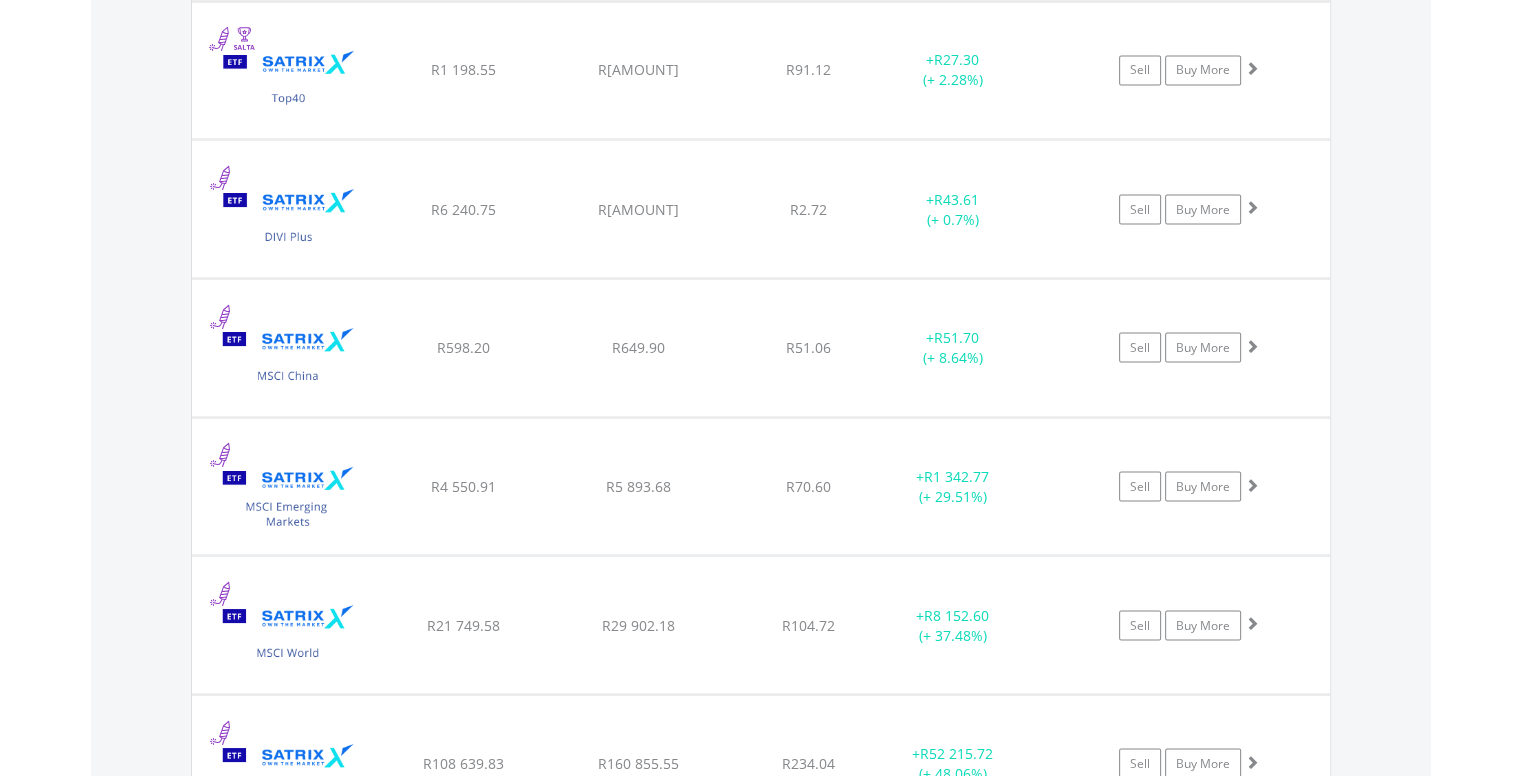 click on "﻿
Satrix DIVI ETF
R6 240.75
R6 284.36
R2.72
+  R43.61 (+ 0.7%)
Sell
Buy More" at bounding box center (761, -1934) 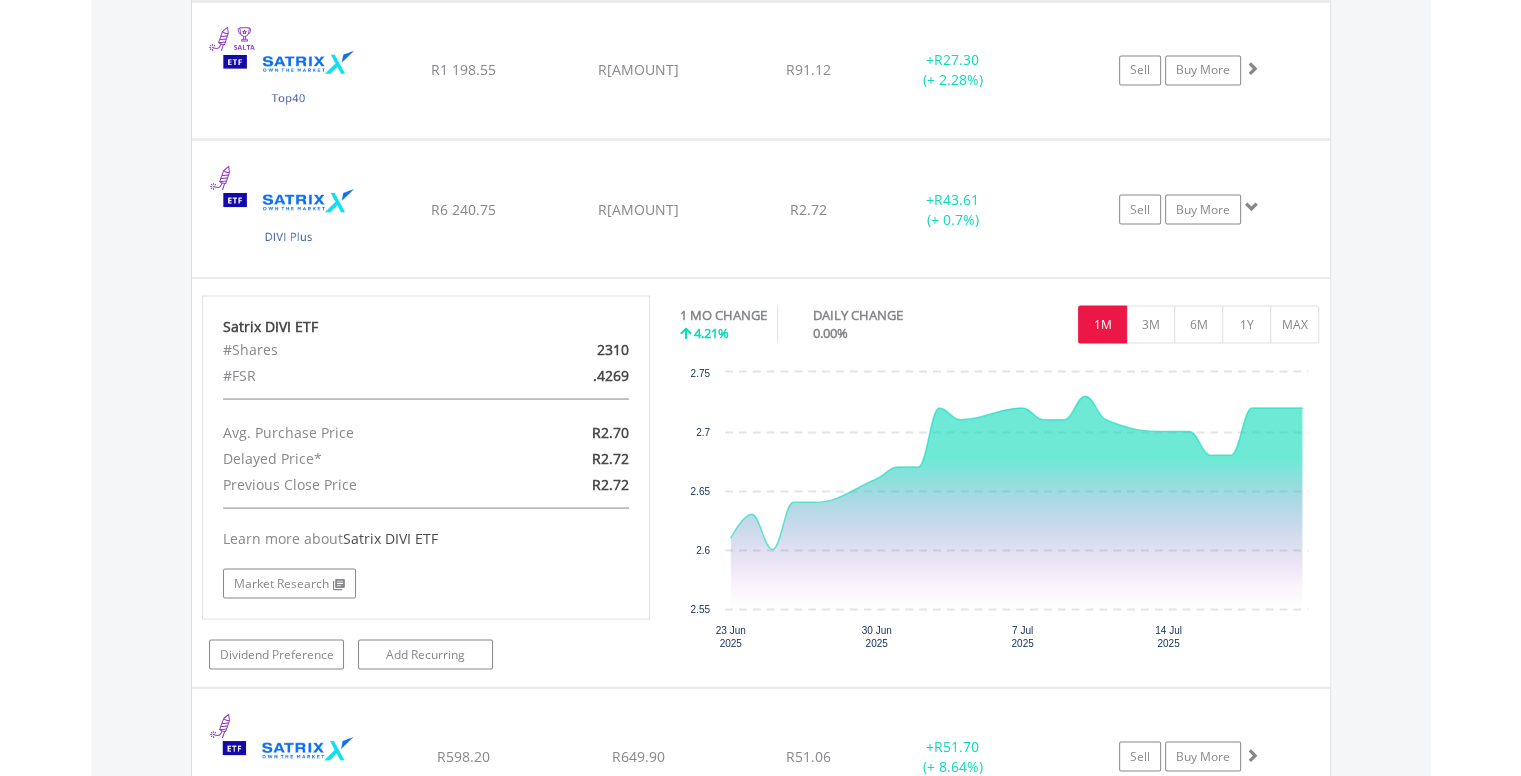 click on "﻿
Satrix DIVI ETF
R6 240.75
R6 284.36
R2.72
+  R43.61 (+ 0.7%)
Sell
Buy More" at bounding box center [761, -1934] 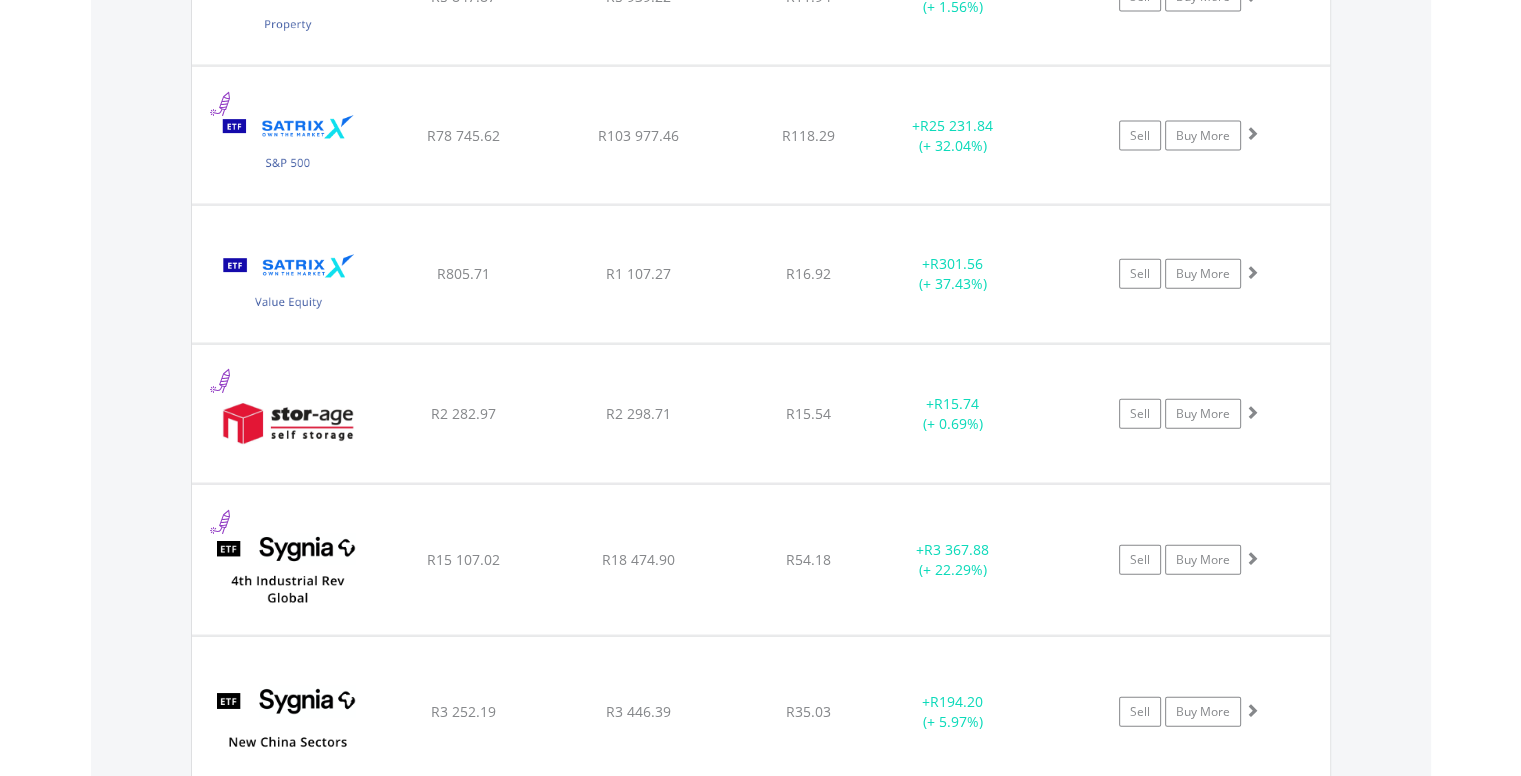 scroll, scrollTop: 4592, scrollLeft: 0, axis: vertical 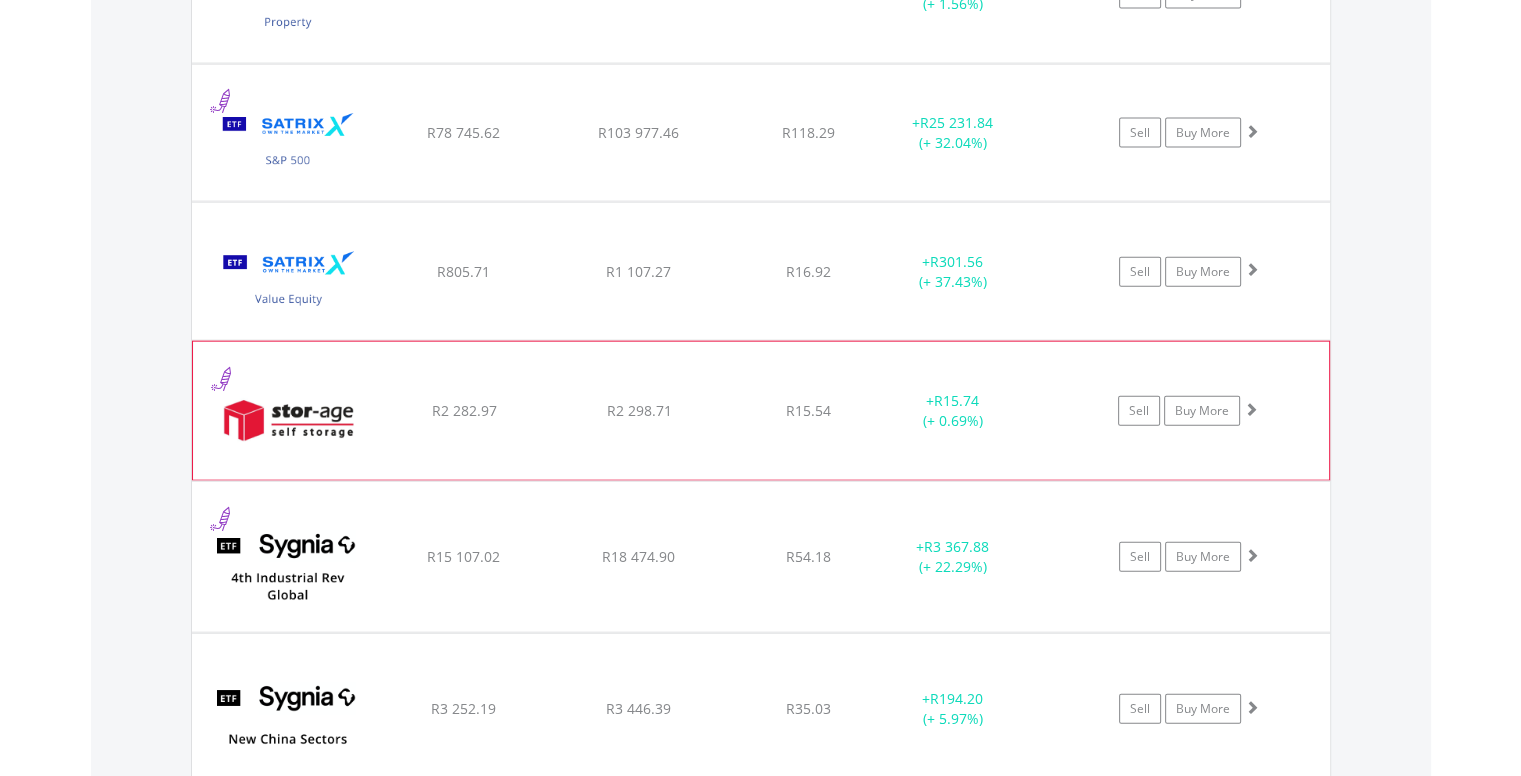 click on "﻿
Stor-Age Property REIT Limited
R2 282.97
R2 298.71
R15.54
+  R15.74 (+ 0.69%)
Sell
Buy More" at bounding box center [761, -2842] 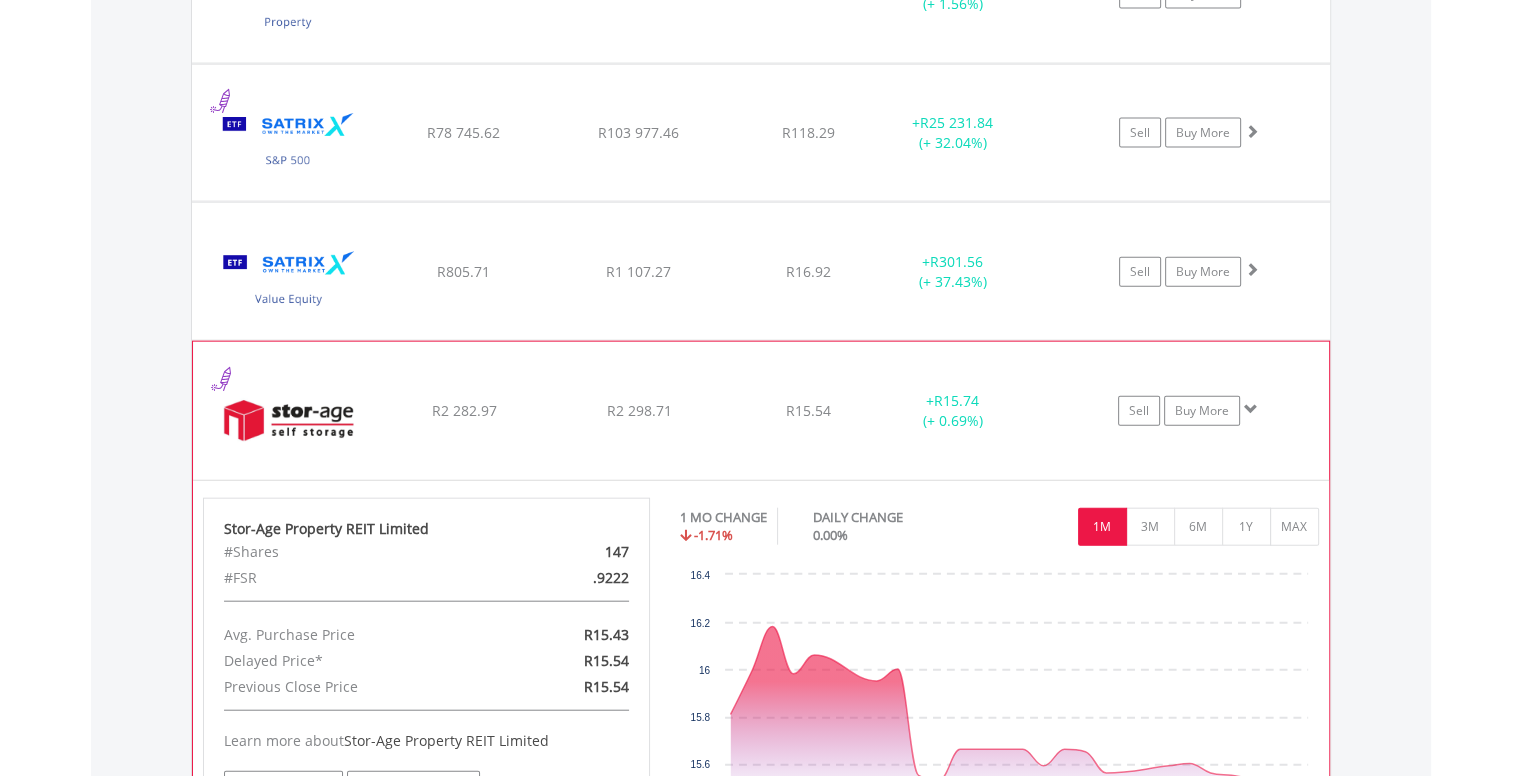 click on "﻿
Stor-Age Property REIT Limited
R2 282.97
R2 298.71
R15.54
+  R15.74 (+ 0.69%)
Sell
Buy More" at bounding box center (761, -2842) 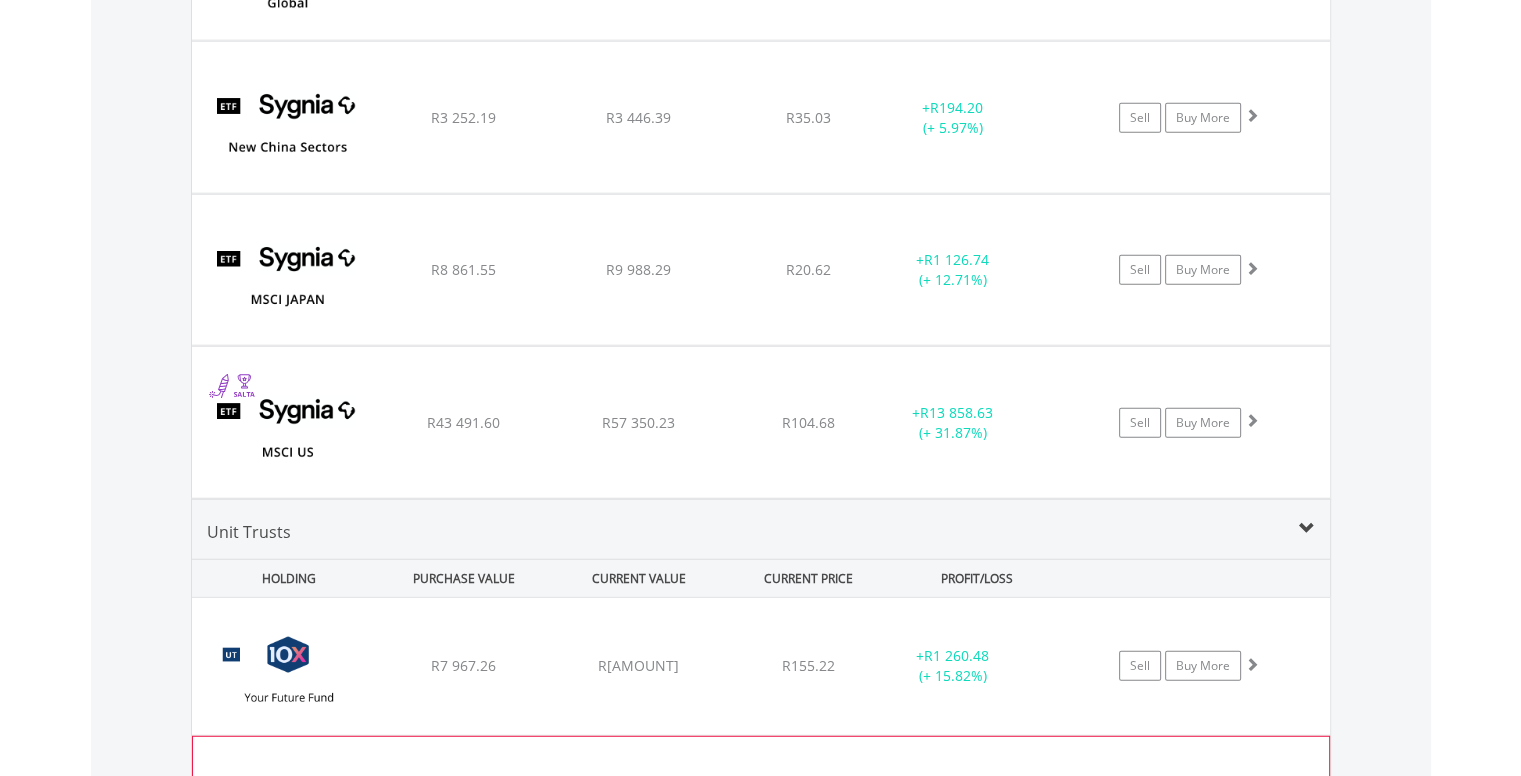 scroll, scrollTop: 5145, scrollLeft: 0, axis: vertical 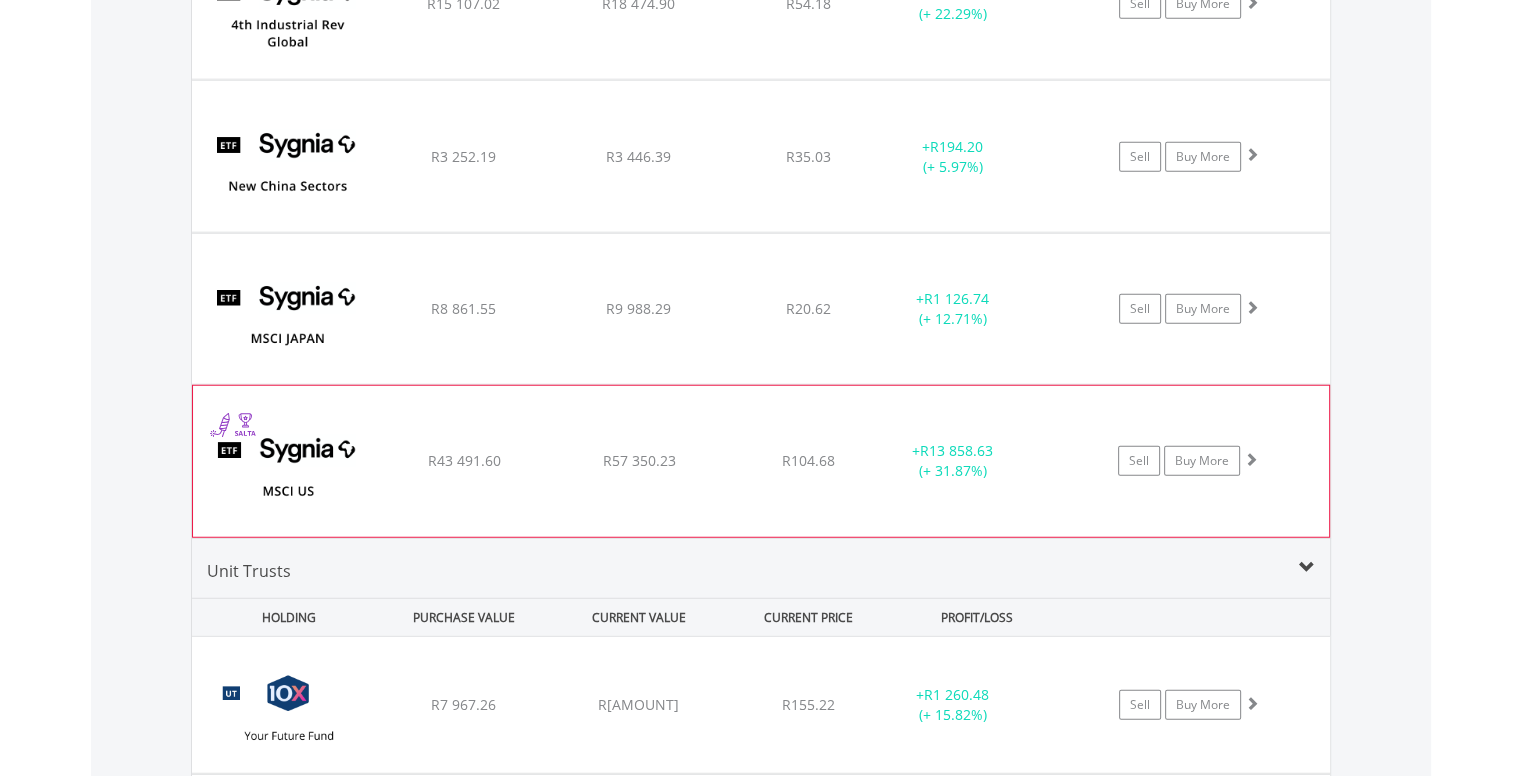 click on "﻿
SYGNIA ITRIX MSCI US
R43 491.60
R57 350.23
R104.68
+  R13 858.63 (+ 31.87%)
Sell
Buy More" at bounding box center (761, -3395) 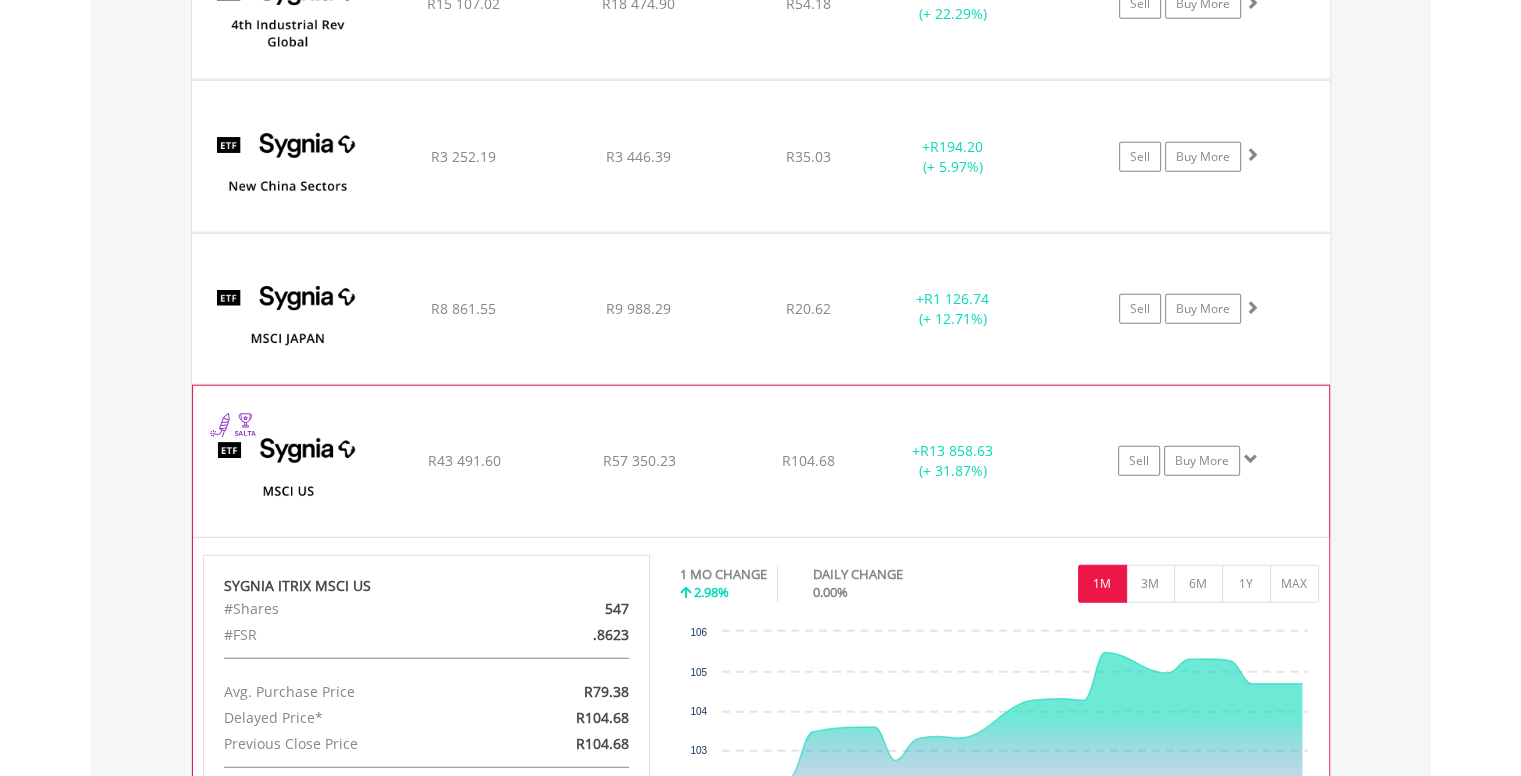 click on "﻿
SYGNIA ITRIX MSCI US
R43 491.60
R57 350.23
R104.68
+  R13 858.63 (+ 31.87%)
Sell
Buy More" at bounding box center [761, -3395] 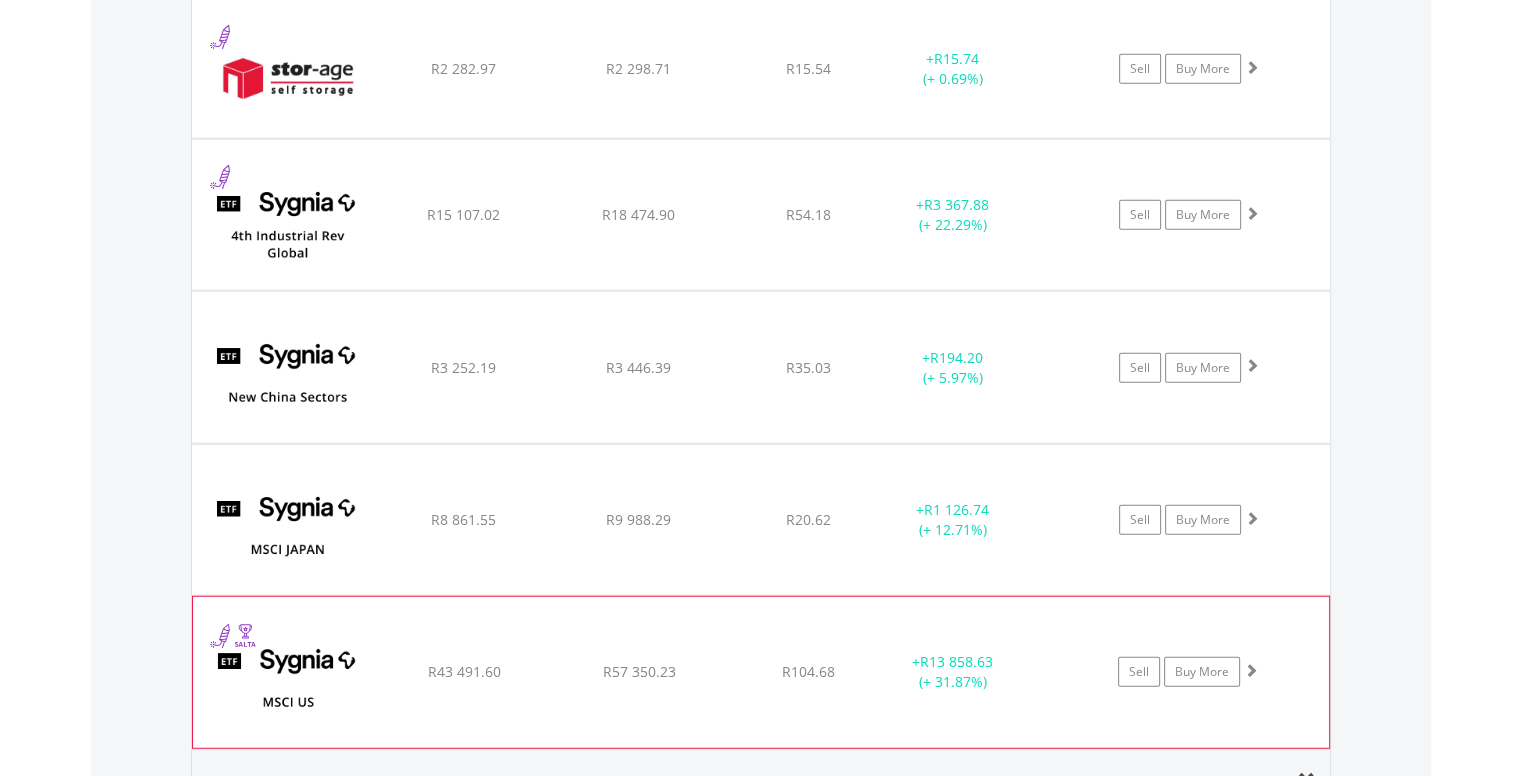 scroll, scrollTop: 4932, scrollLeft: 0, axis: vertical 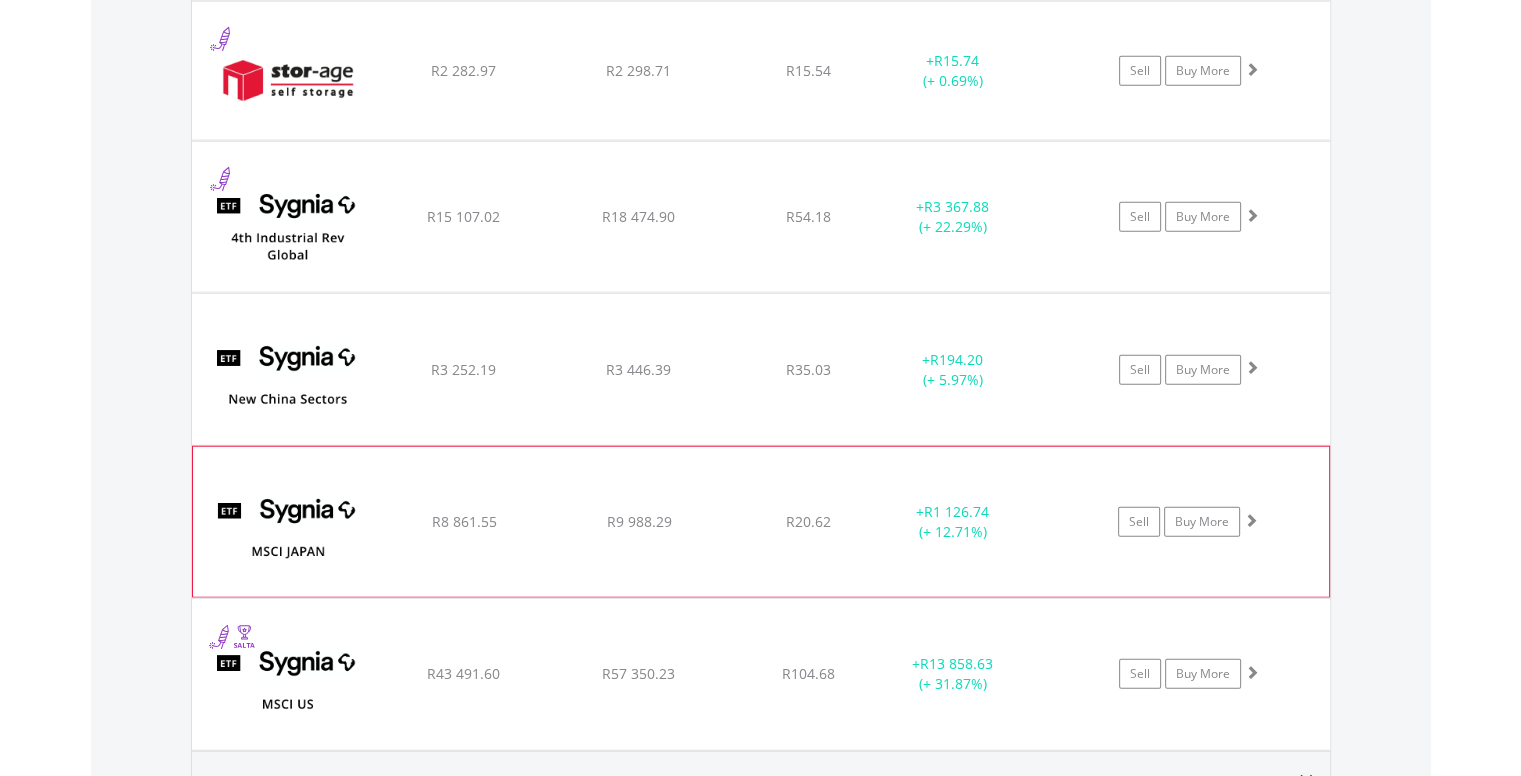 click on "﻿
SYGNIA ITRIX MSCI JAPAN
R8 861.55
R9 988.29
R20.62
+  R1 126.74 (+ 12.71%)
Sell
Buy More" at bounding box center (761, -3182) 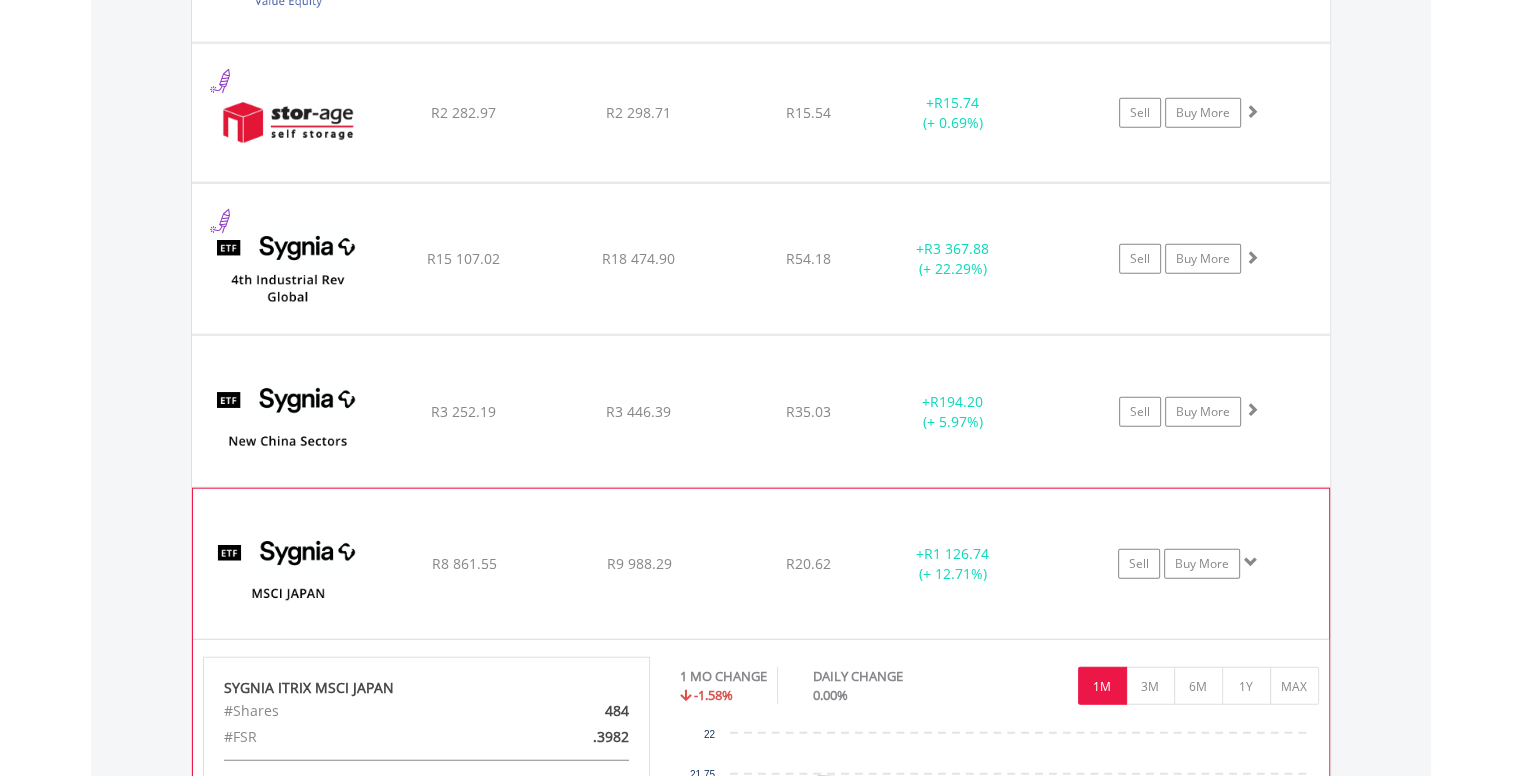 scroll, scrollTop: 4888, scrollLeft: 0, axis: vertical 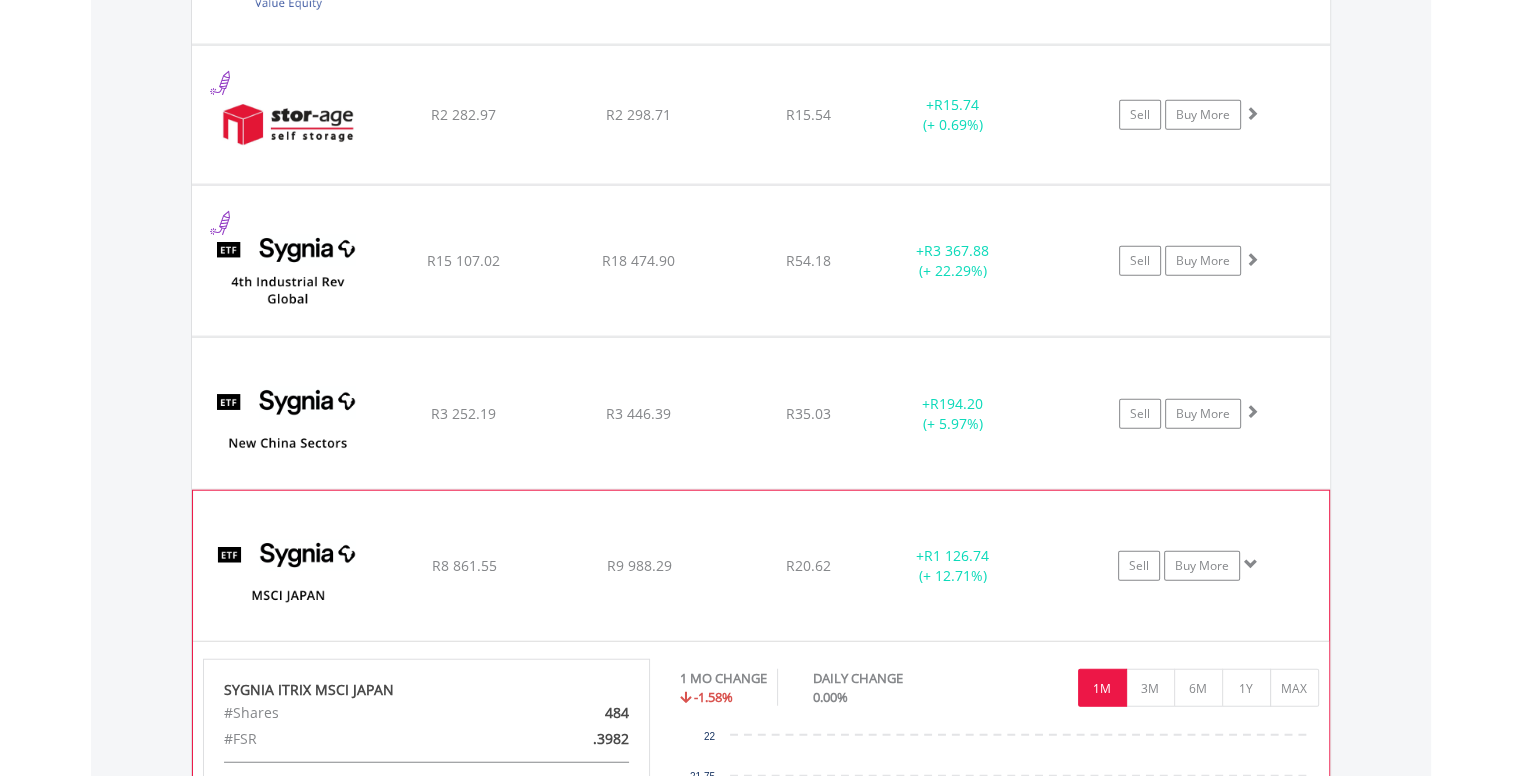 click on "﻿
SYGNIA ITRIX MSCI JAPAN
R8 861.55
R9 988.29
R20.62
+  R1 126.74 (+ 12.71%)
Sell
Buy More" at bounding box center [761, -3138] 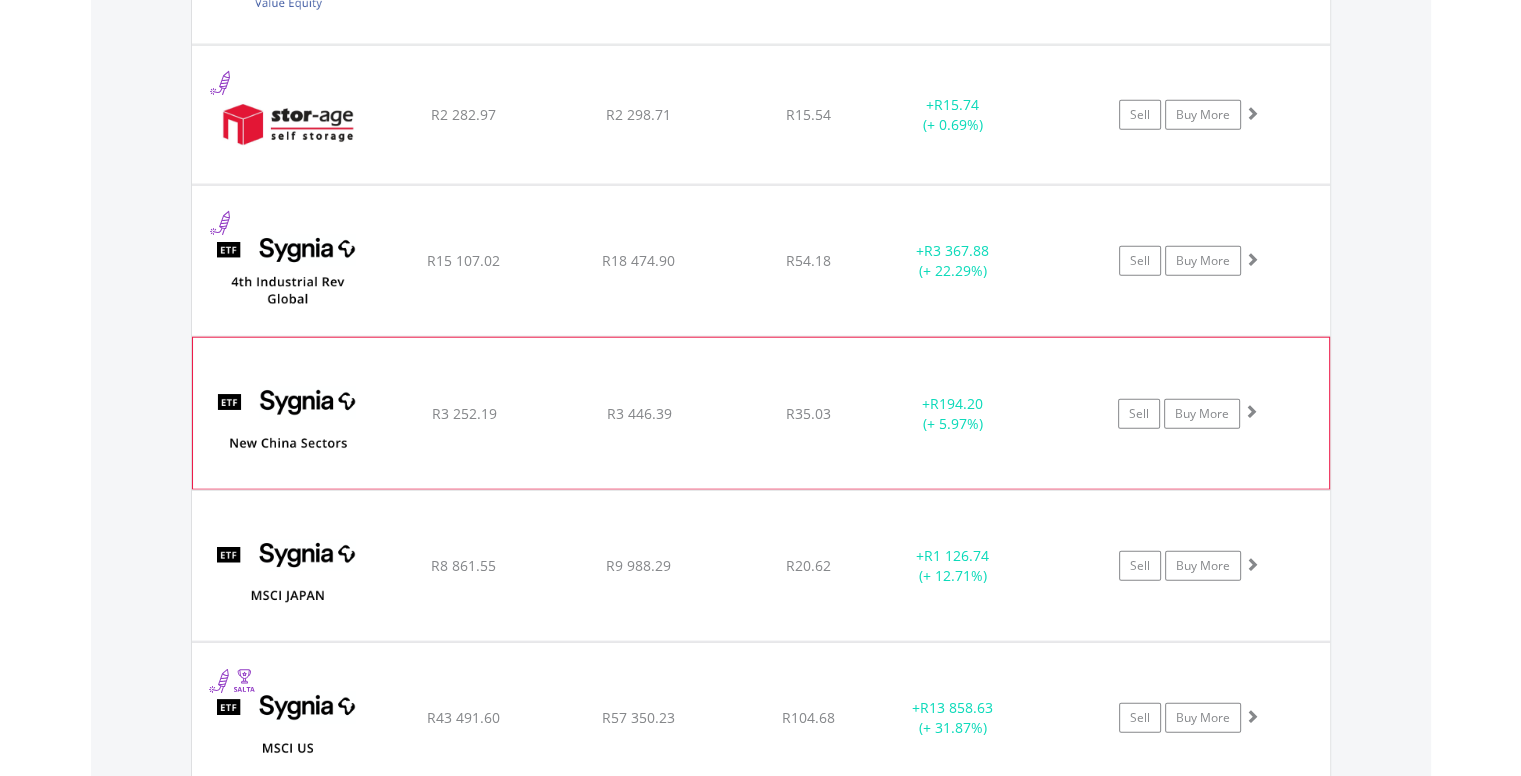 click on "R3 446.39" at bounding box center (638, -3138) 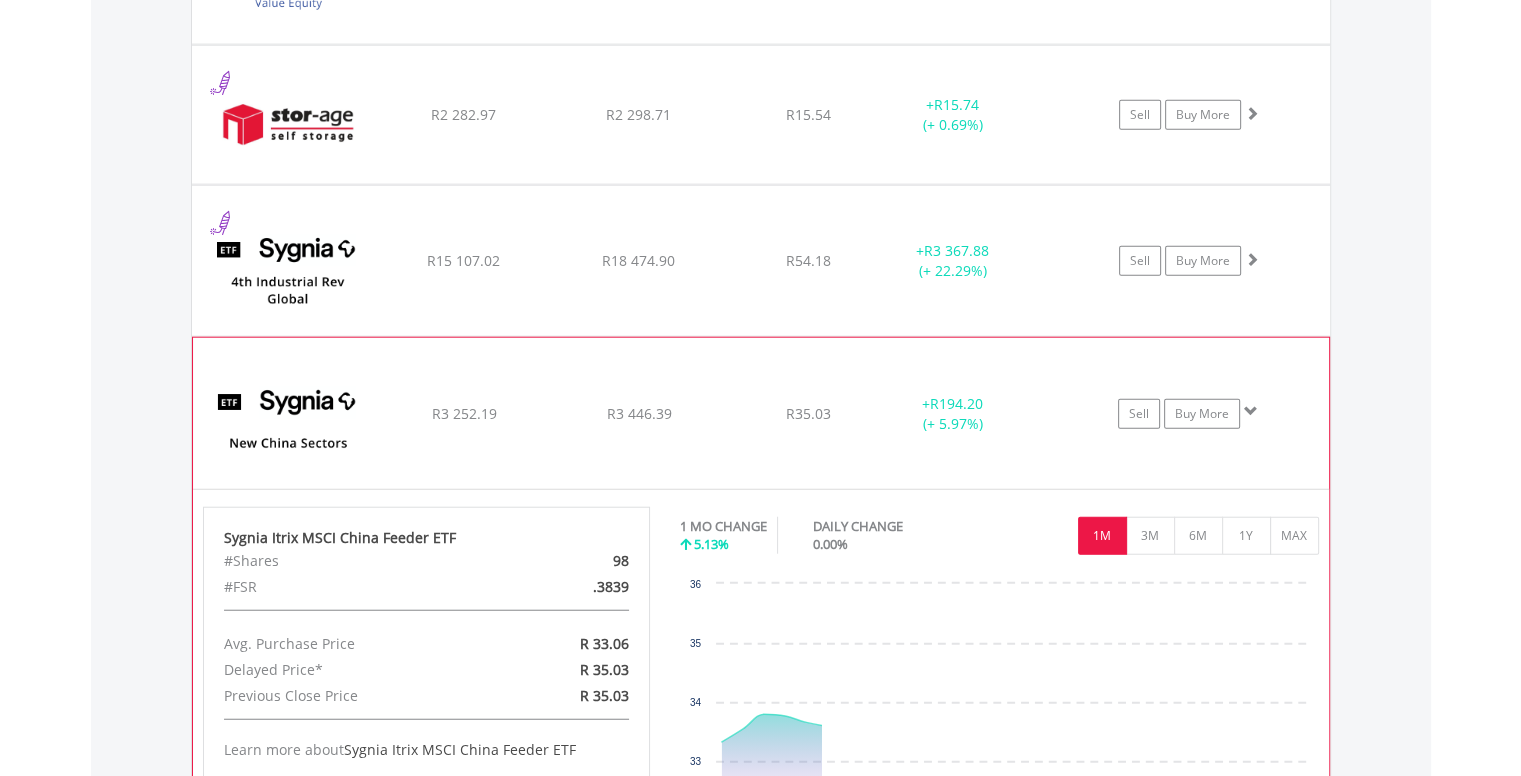 click on "R3 446.39" at bounding box center [638, -3138] 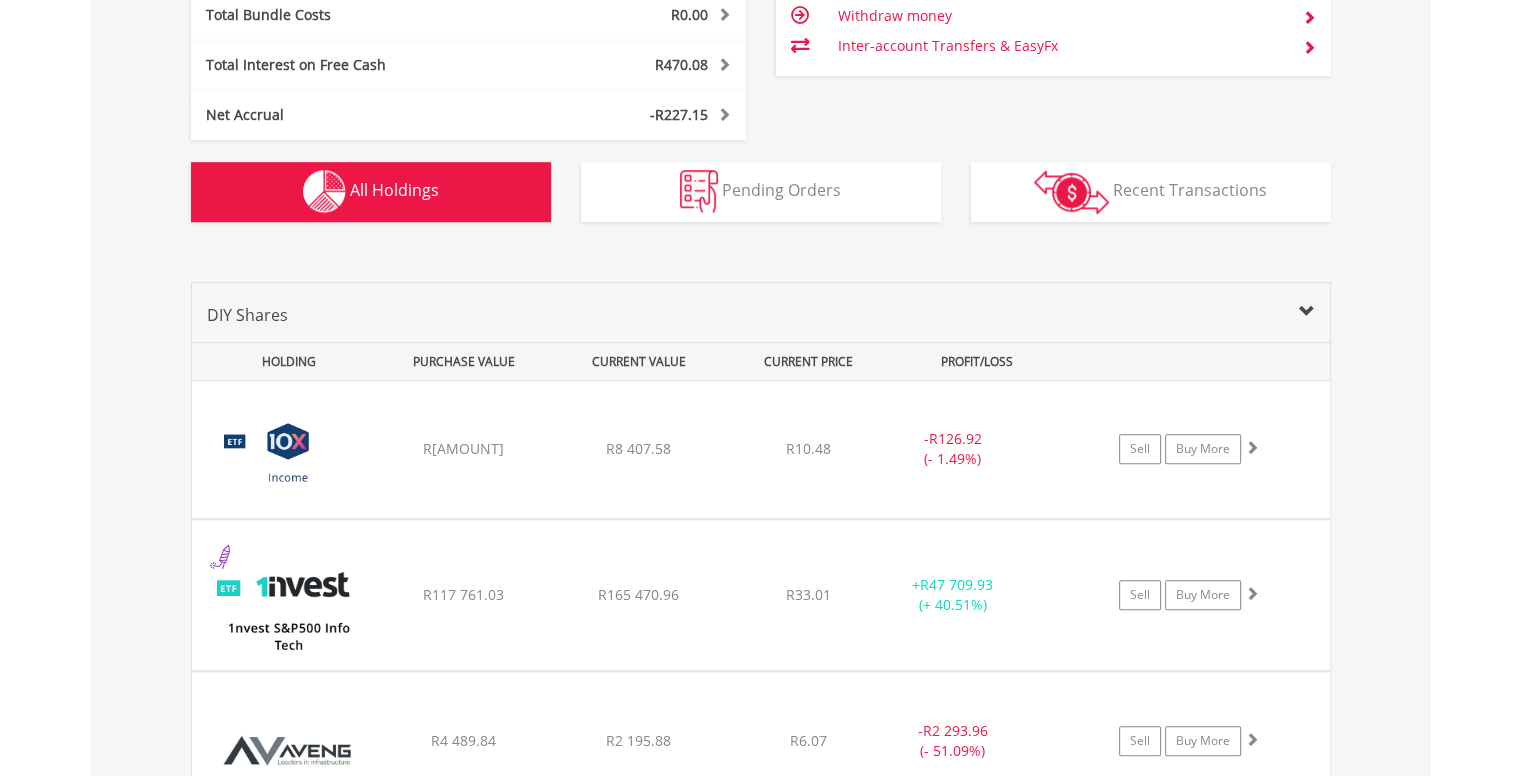 scroll, scrollTop: 1300, scrollLeft: 0, axis: vertical 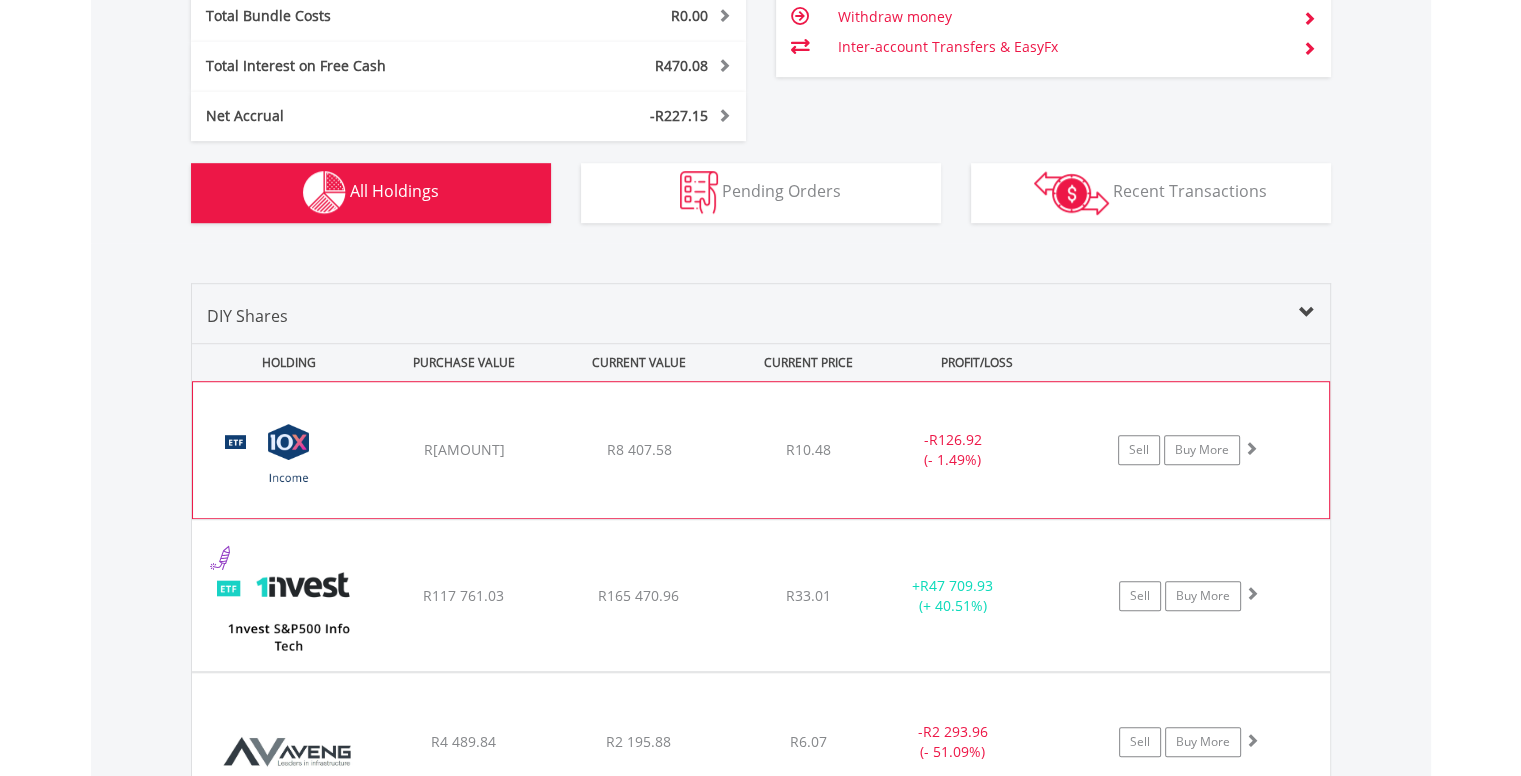 click on "R8 407.58" at bounding box center [639, 450] 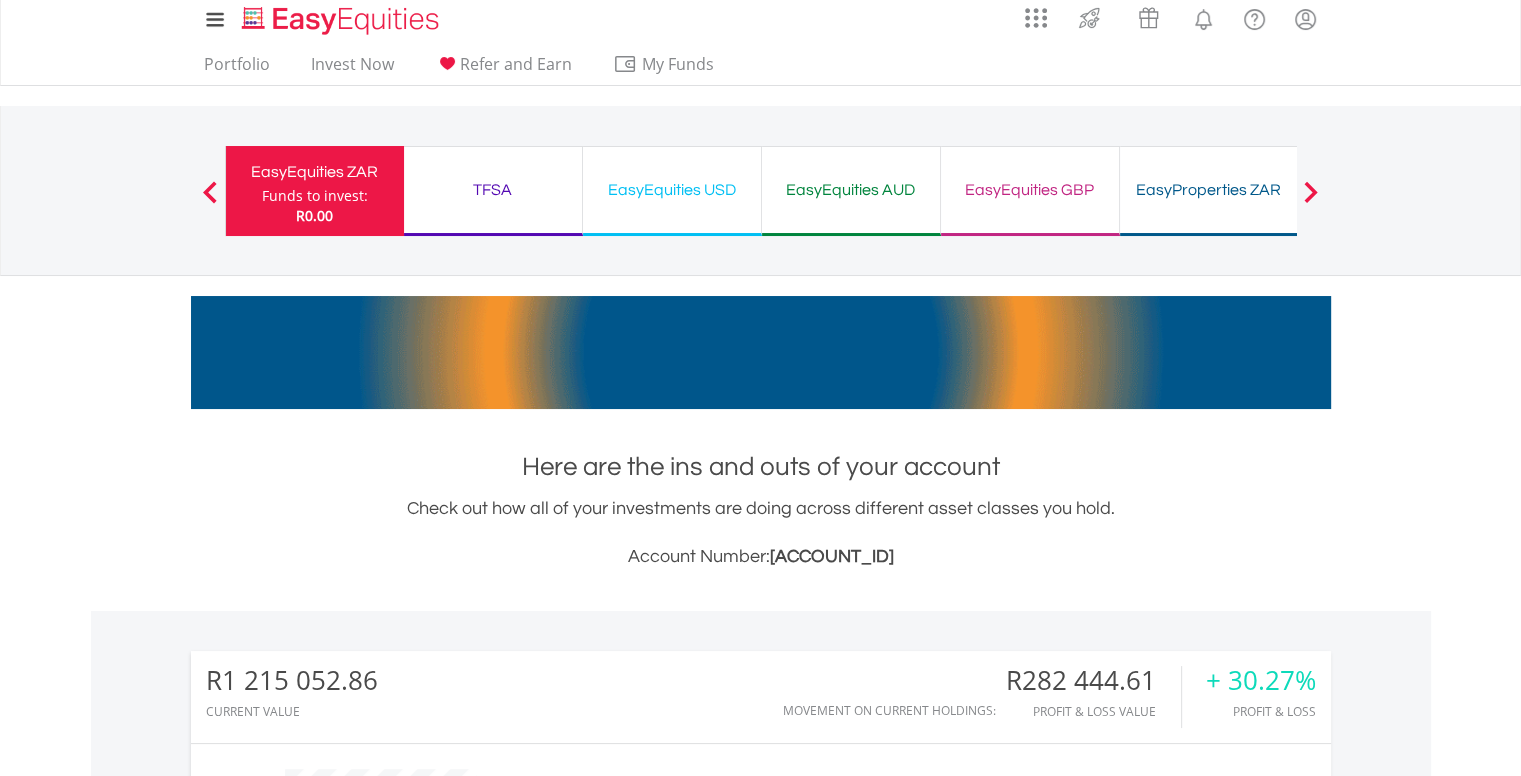 scroll, scrollTop: 0, scrollLeft: 0, axis: both 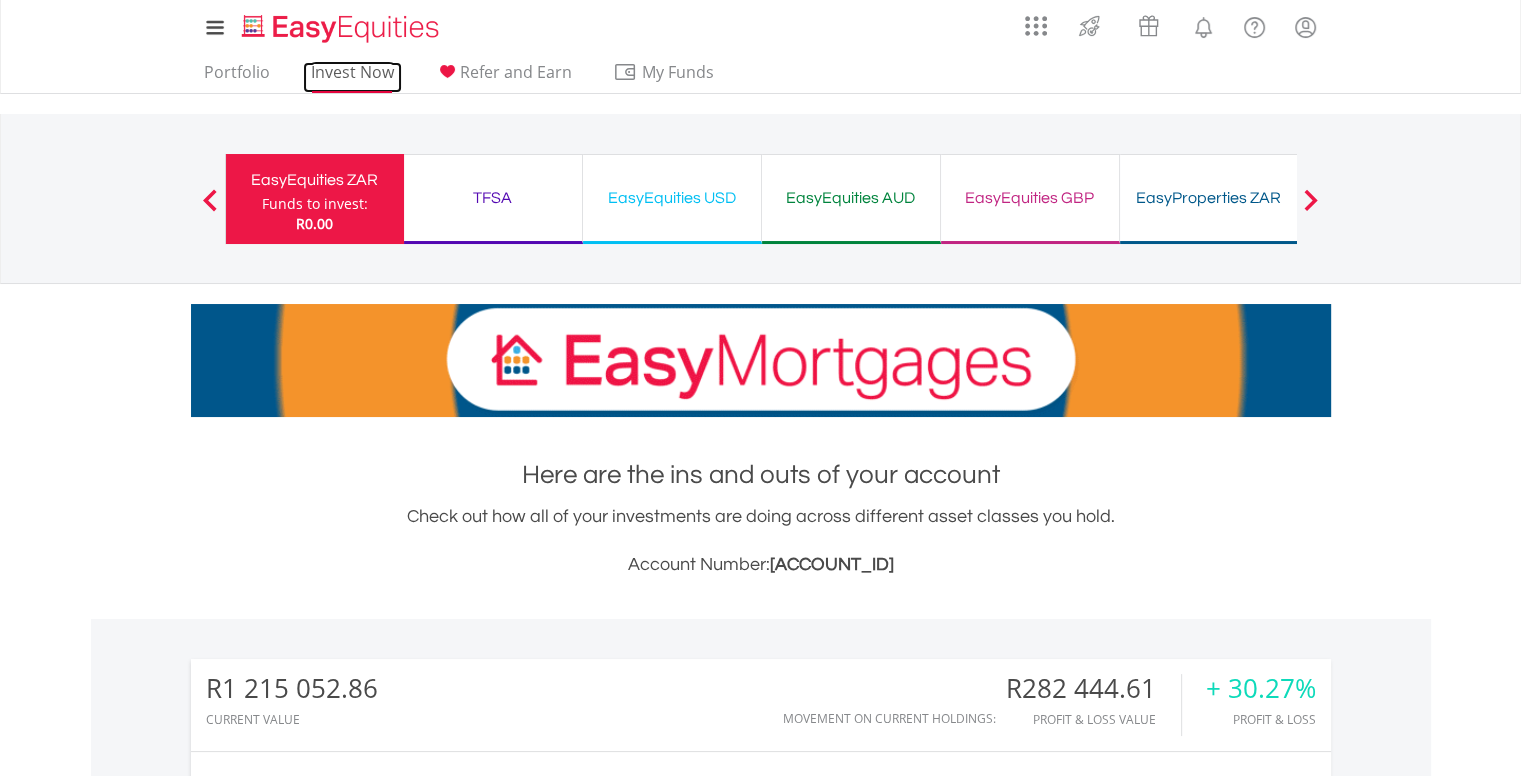 click on "Invest Now" at bounding box center (352, 77) 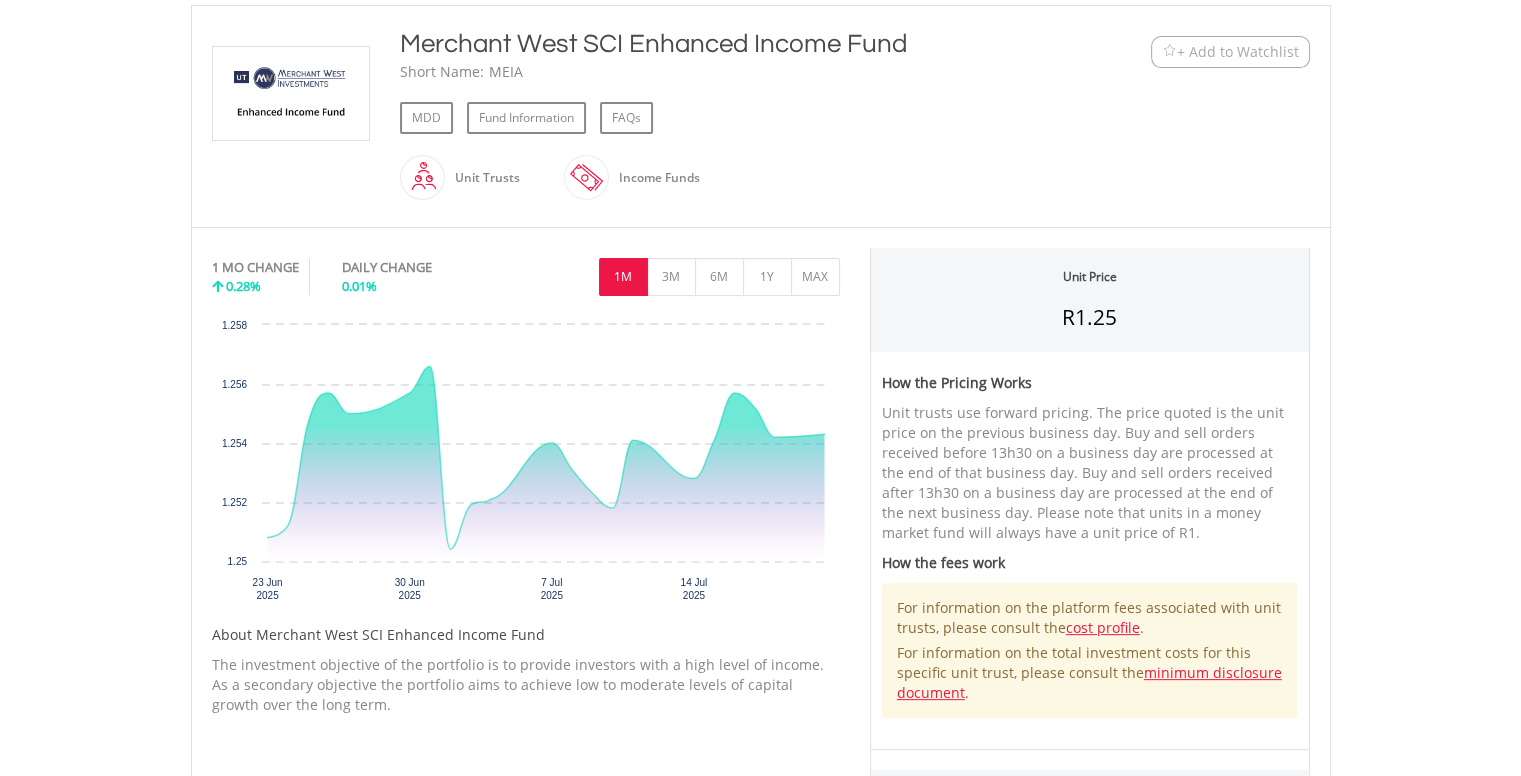 scroll, scrollTop: 432, scrollLeft: 0, axis: vertical 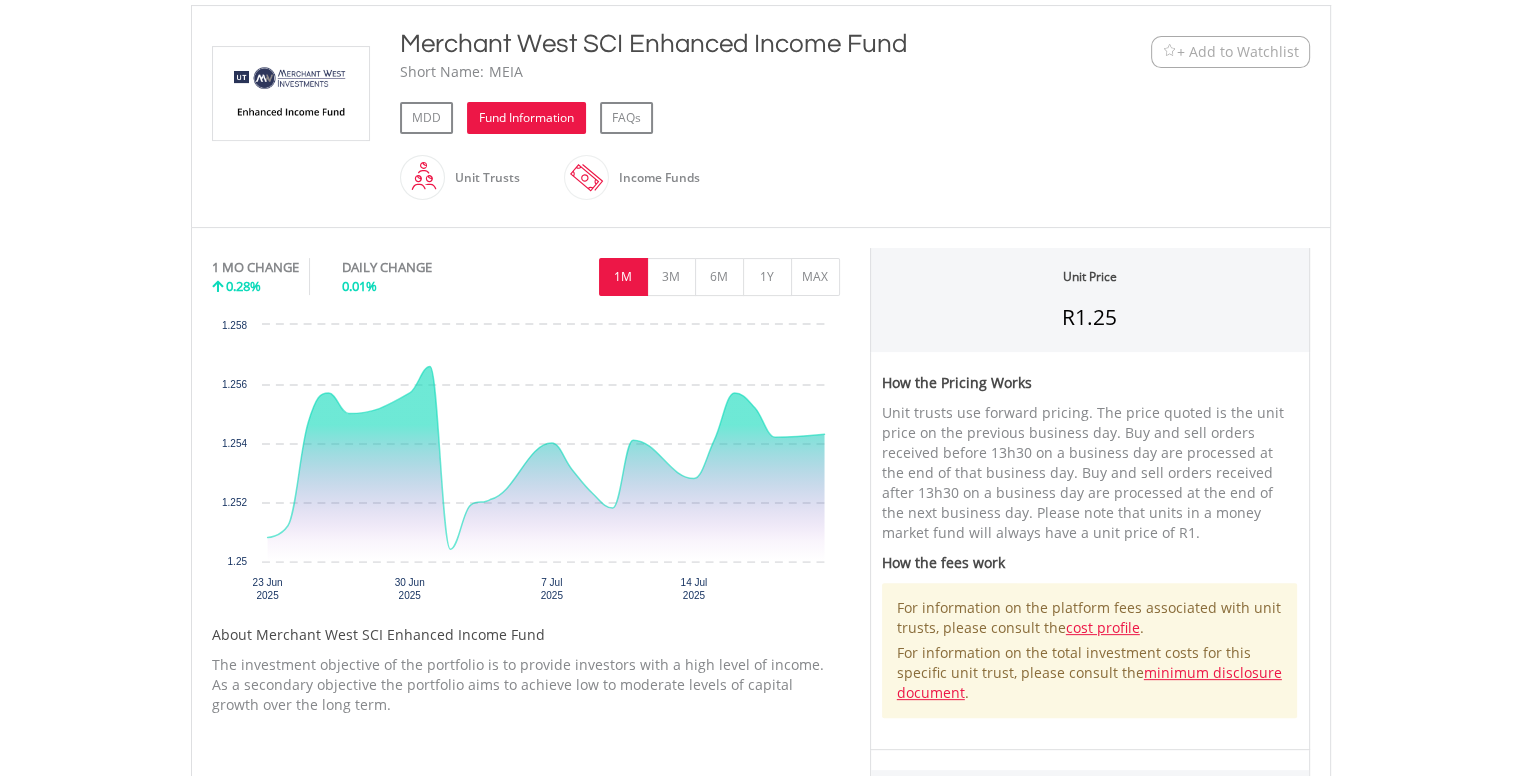 click on "Fund Information" at bounding box center [526, 118] 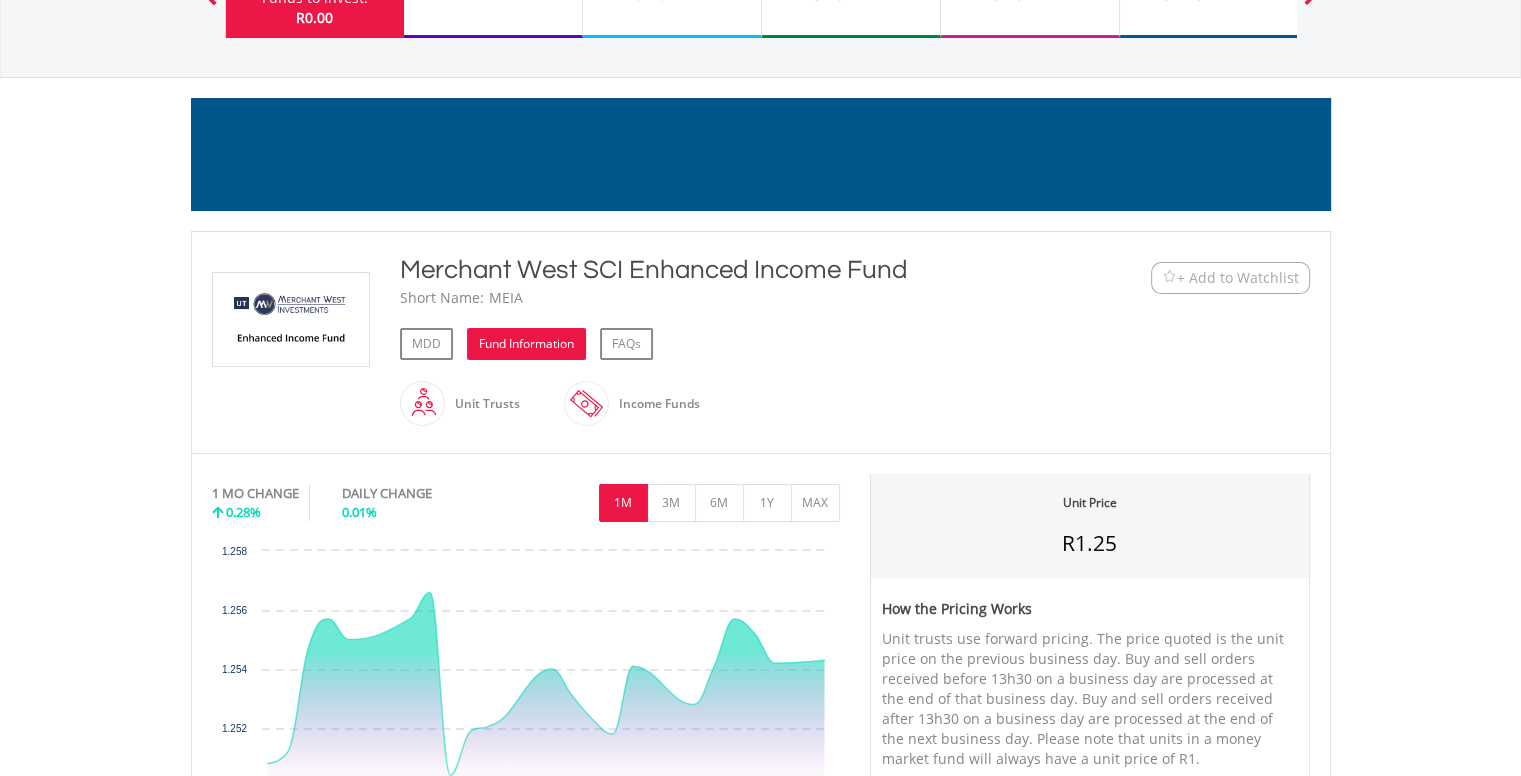 scroll, scrollTop: 204, scrollLeft: 0, axis: vertical 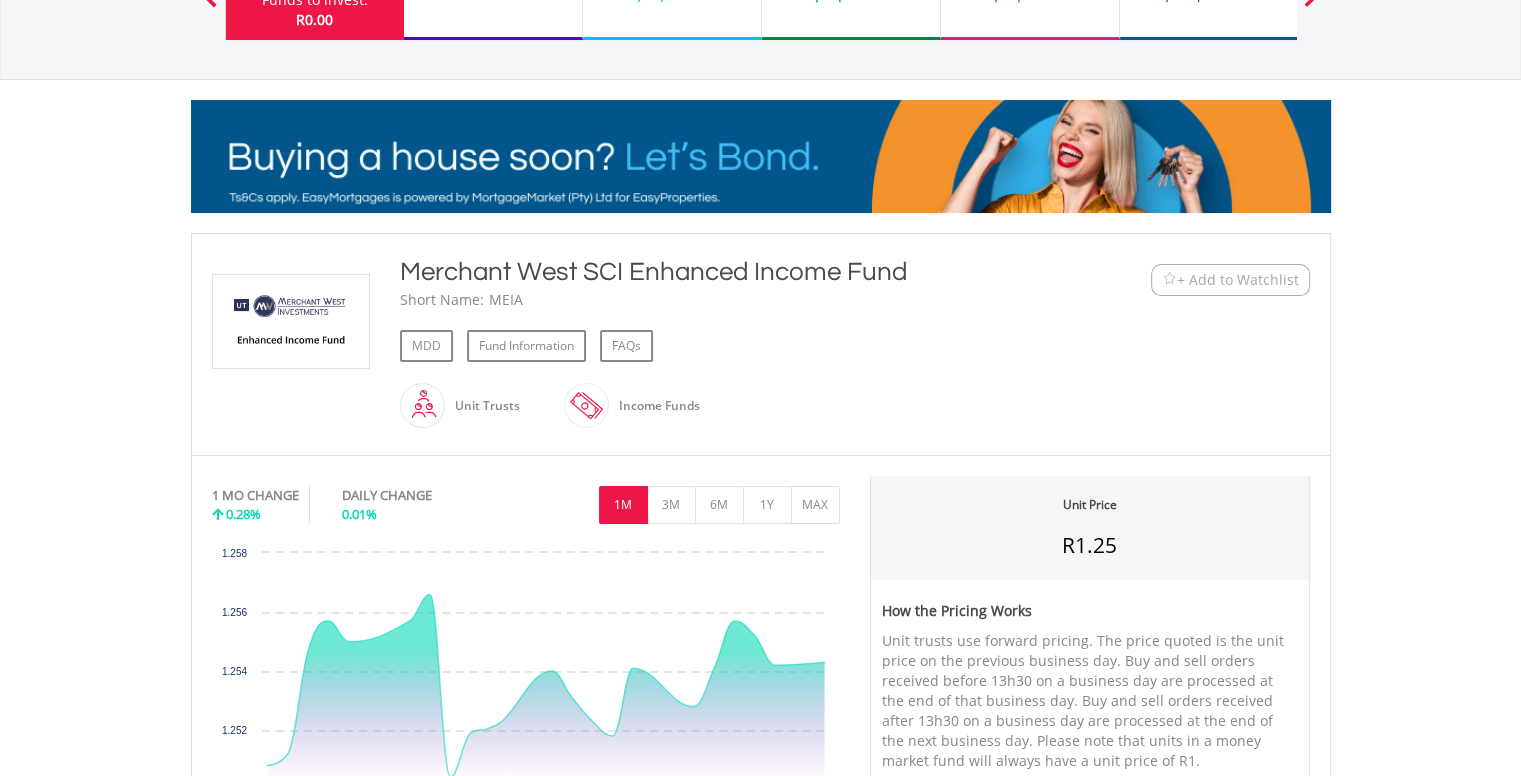 click on "+ Add to Watchlist" at bounding box center (1238, 280) 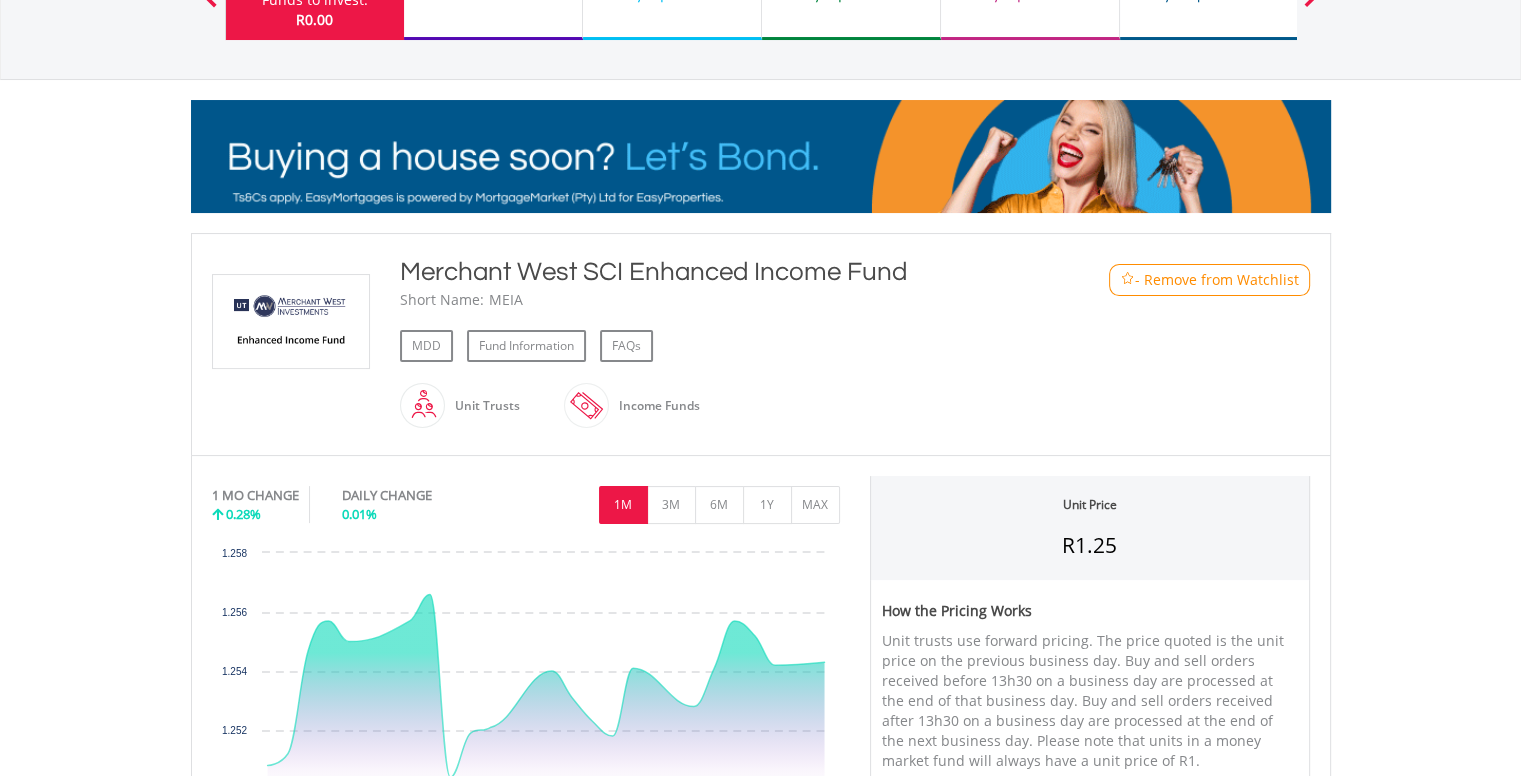 click on "- Remove from Watchlist" at bounding box center (1217, 280) 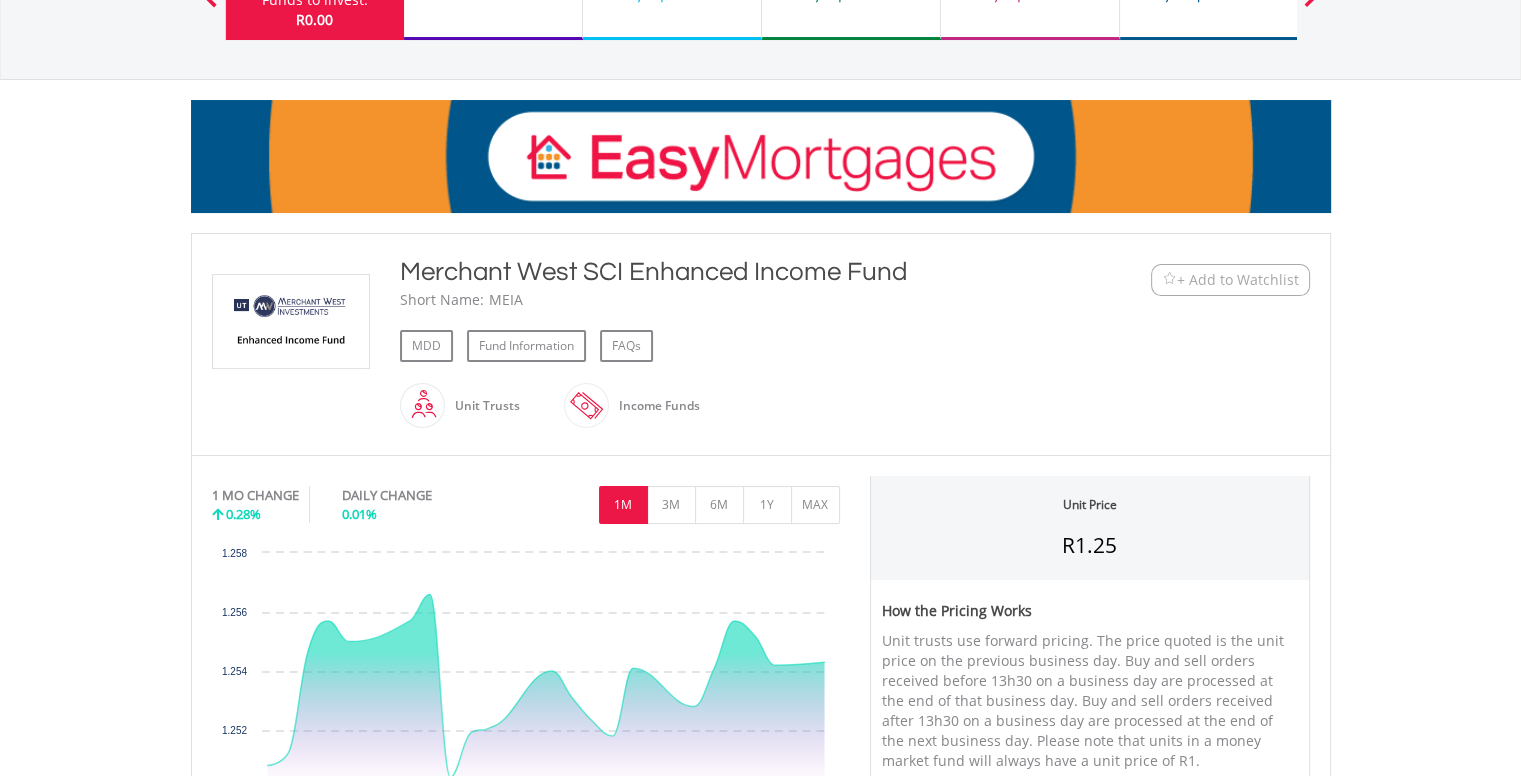 click on "+ Add to Watchlist" at bounding box center (1238, 280) 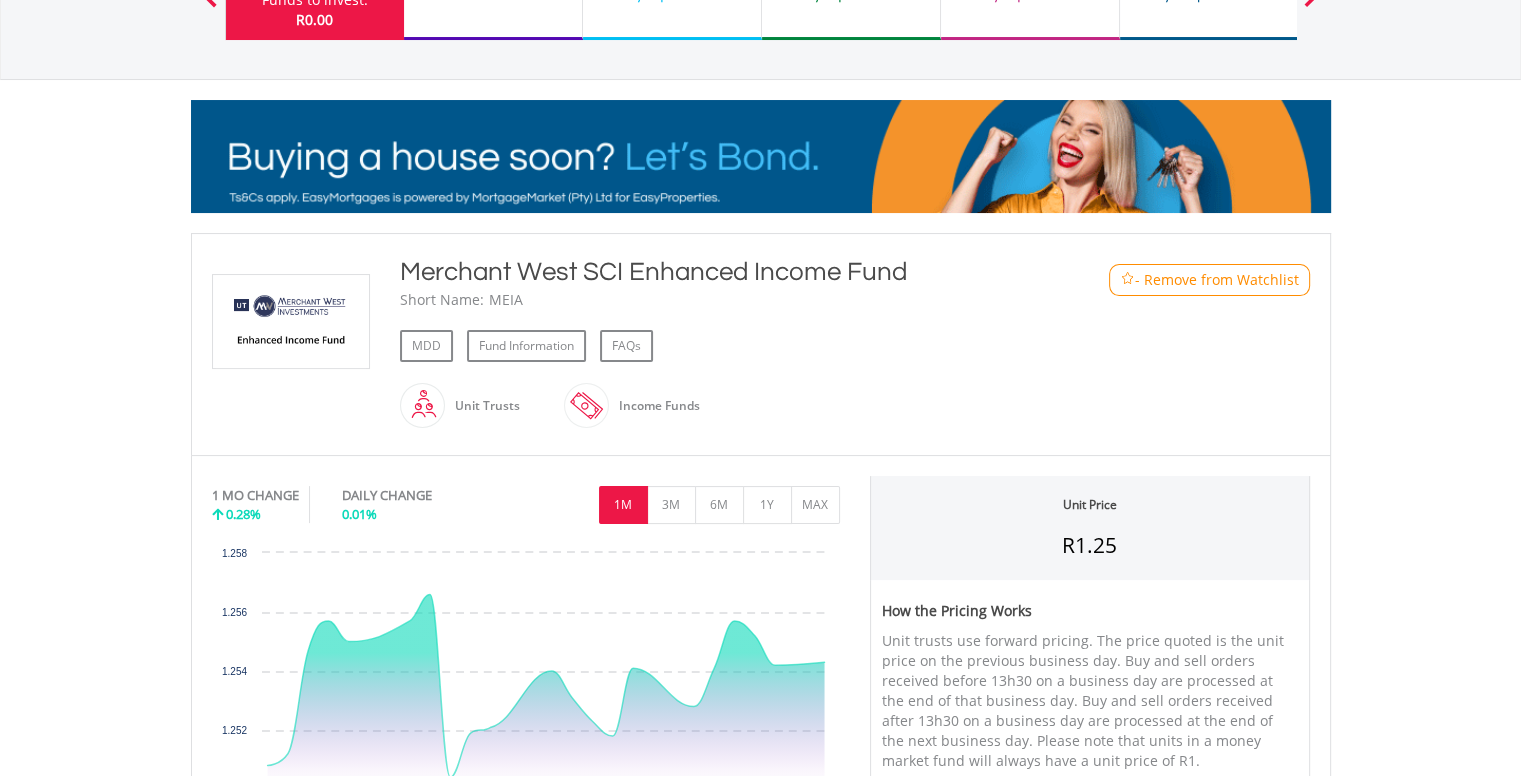 click on "﻿
Merchant West SCI Enhanced Income Fund
Merchant West SCI Enhanced Income Fund
Short Name:
MEIA
MDD
Fund Information
FAQs" at bounding box center [761, 344] 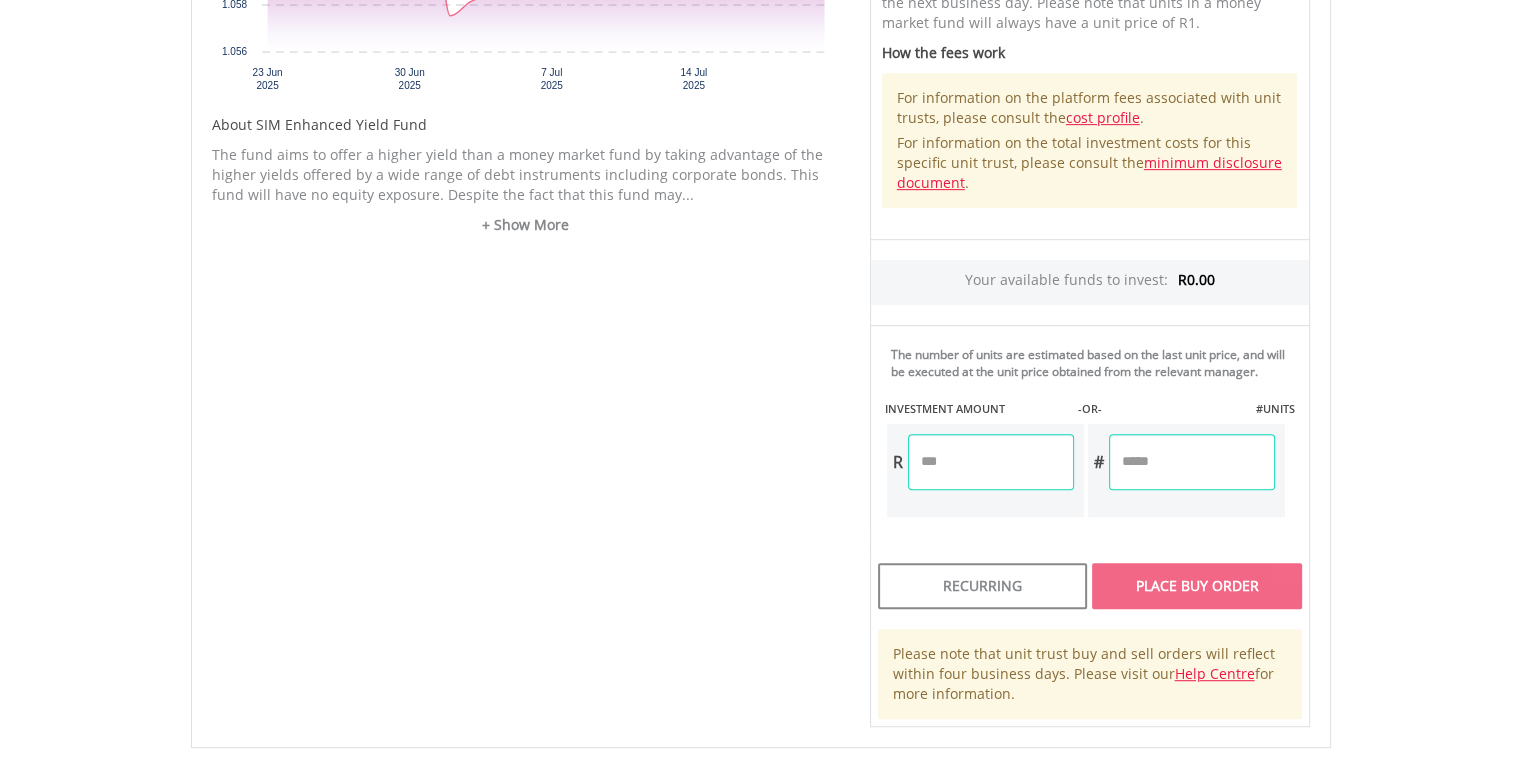 scroll, scrollTop: 948, scrollLeft: 0, axis: vertical 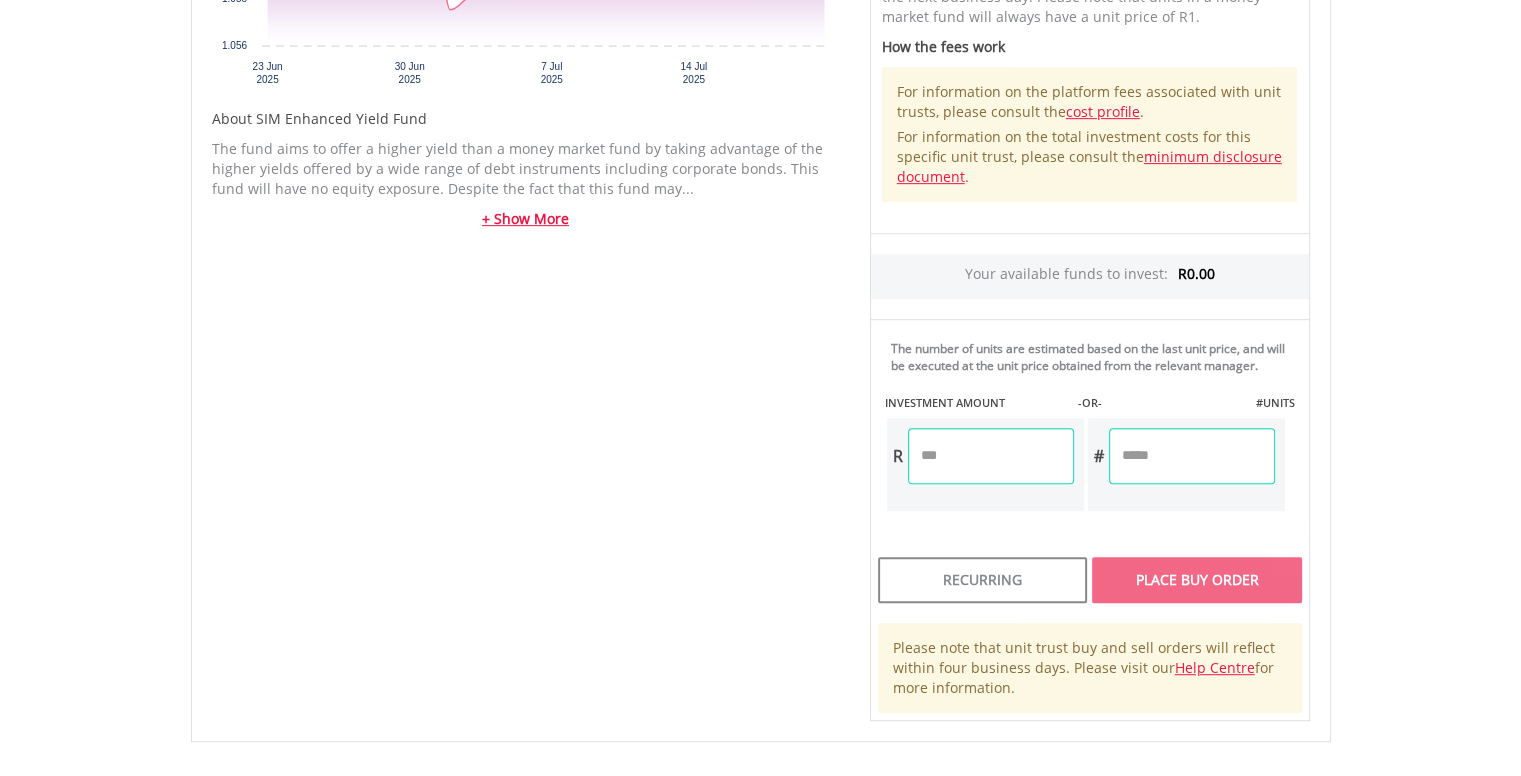 click on "+ Show More" at bounding box center (526, 219) 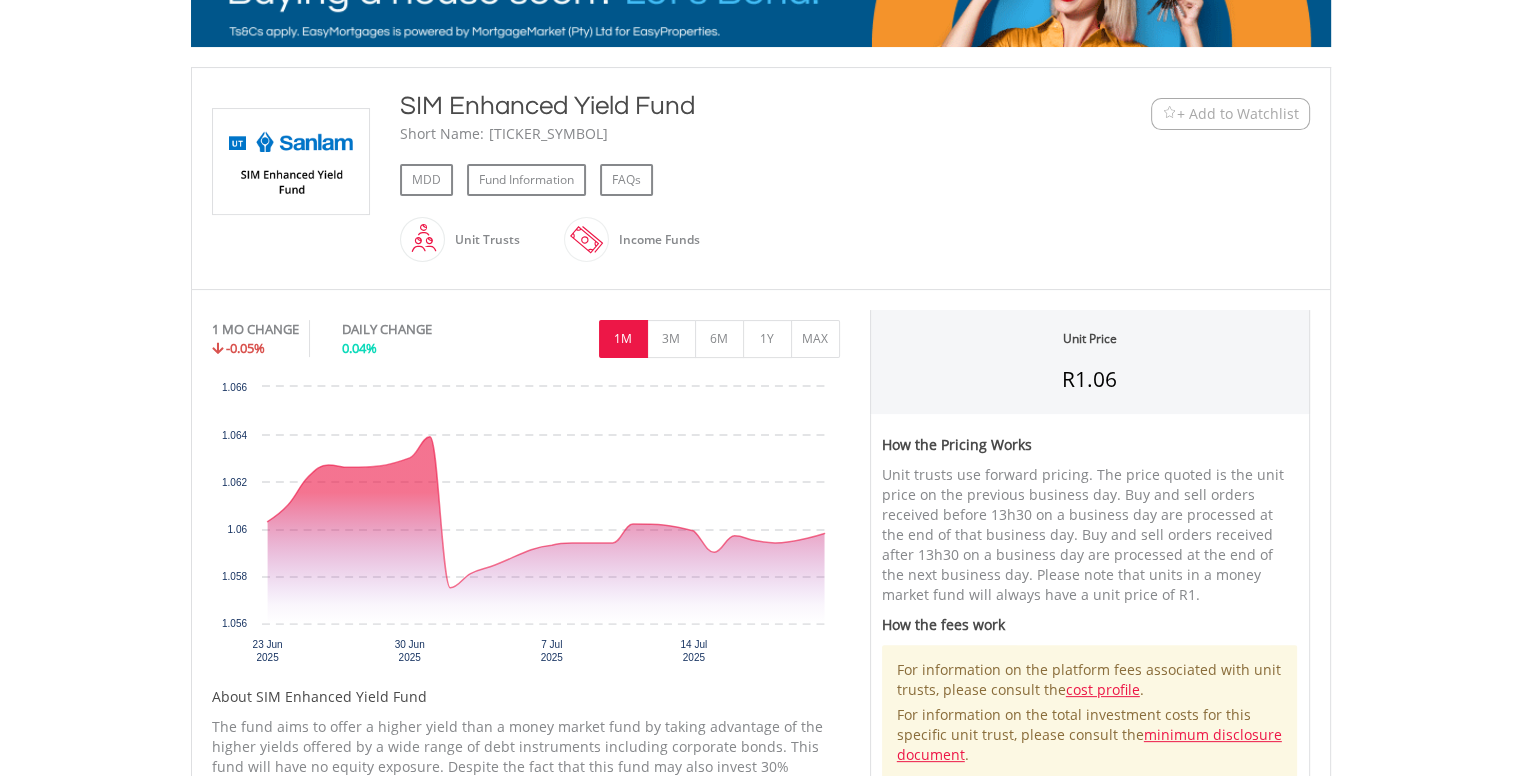 scroll, scrollTop: 368, scrollLeft: 0, axis: vertical 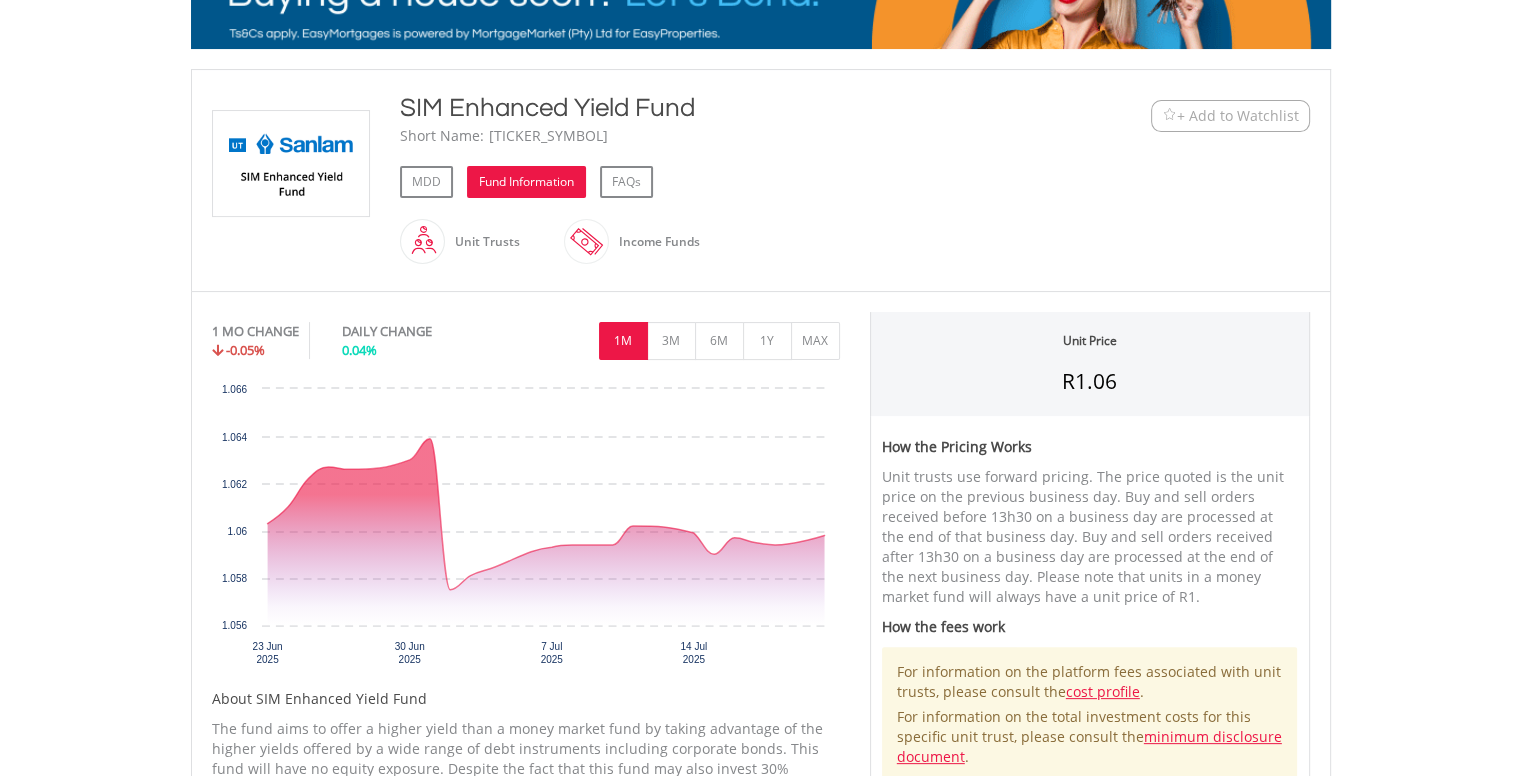 click on "Fund Information" at bounding box center [526, 182] 